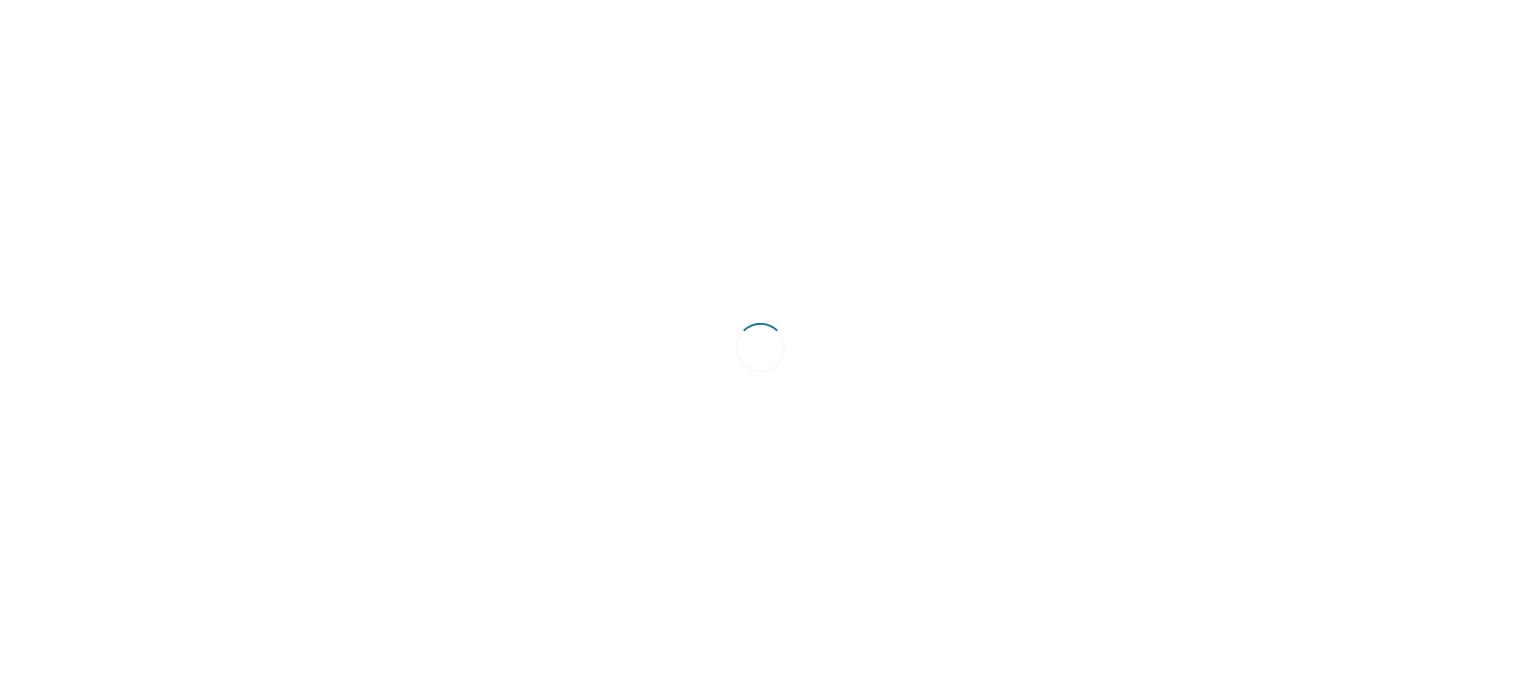 scroll, scrollTop: 0, scrollLeft: 0, axis: both 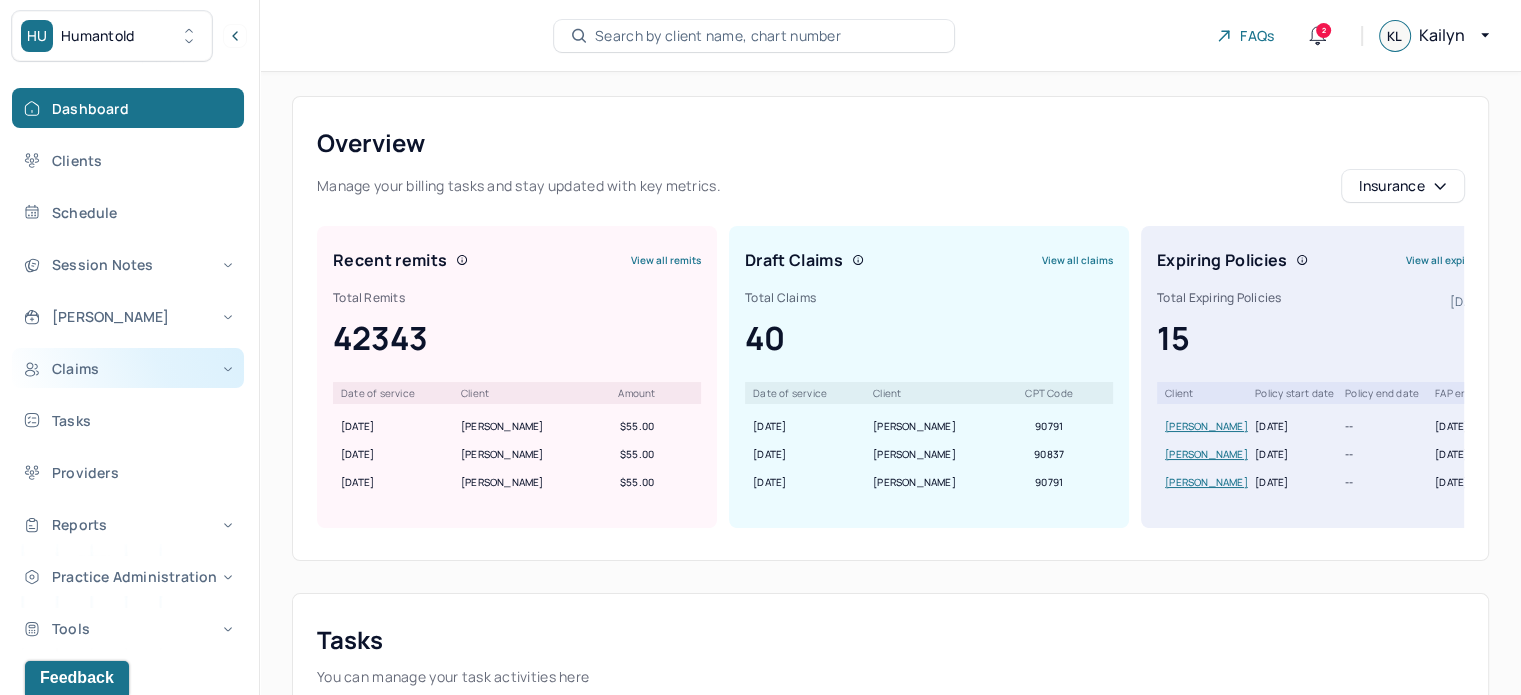 click on "Claims" at bounding box center [128, 368] 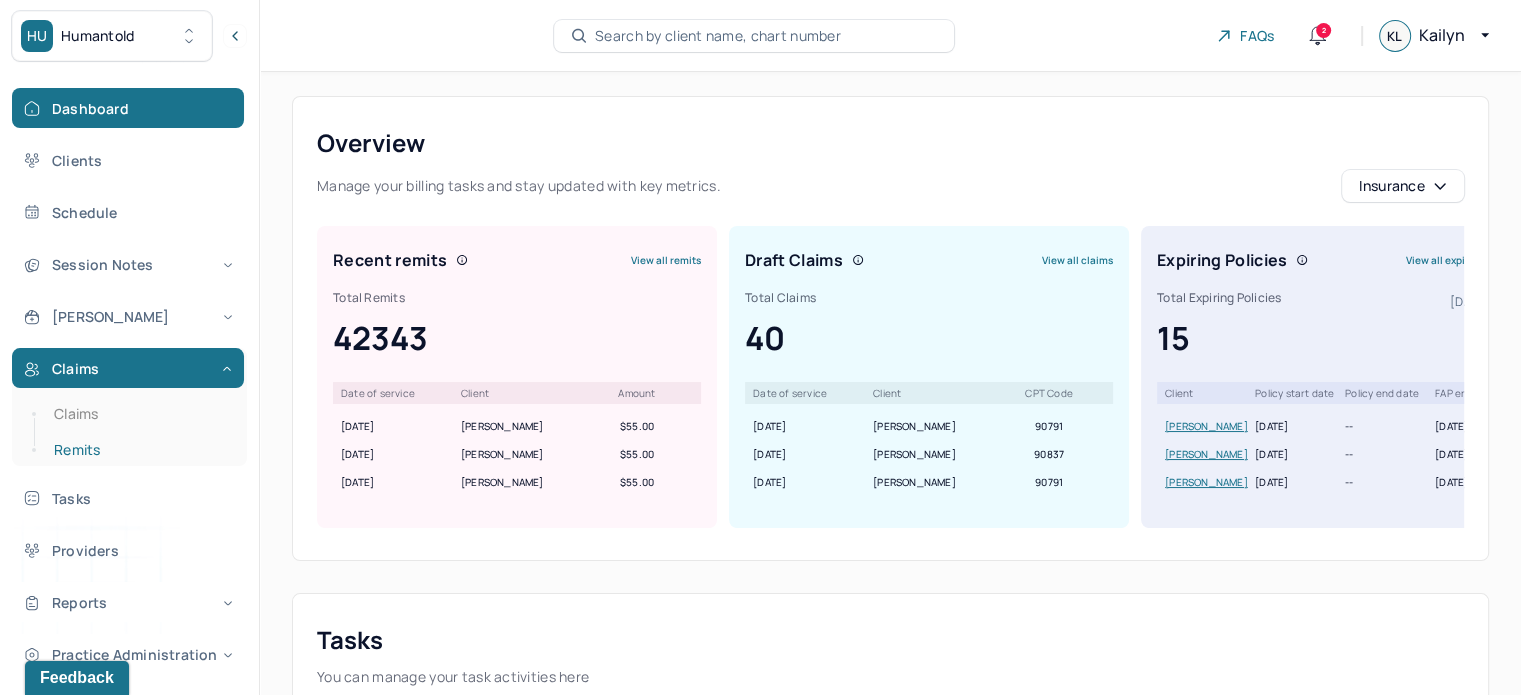 click on "Remits" at bounding box center (139, 450) 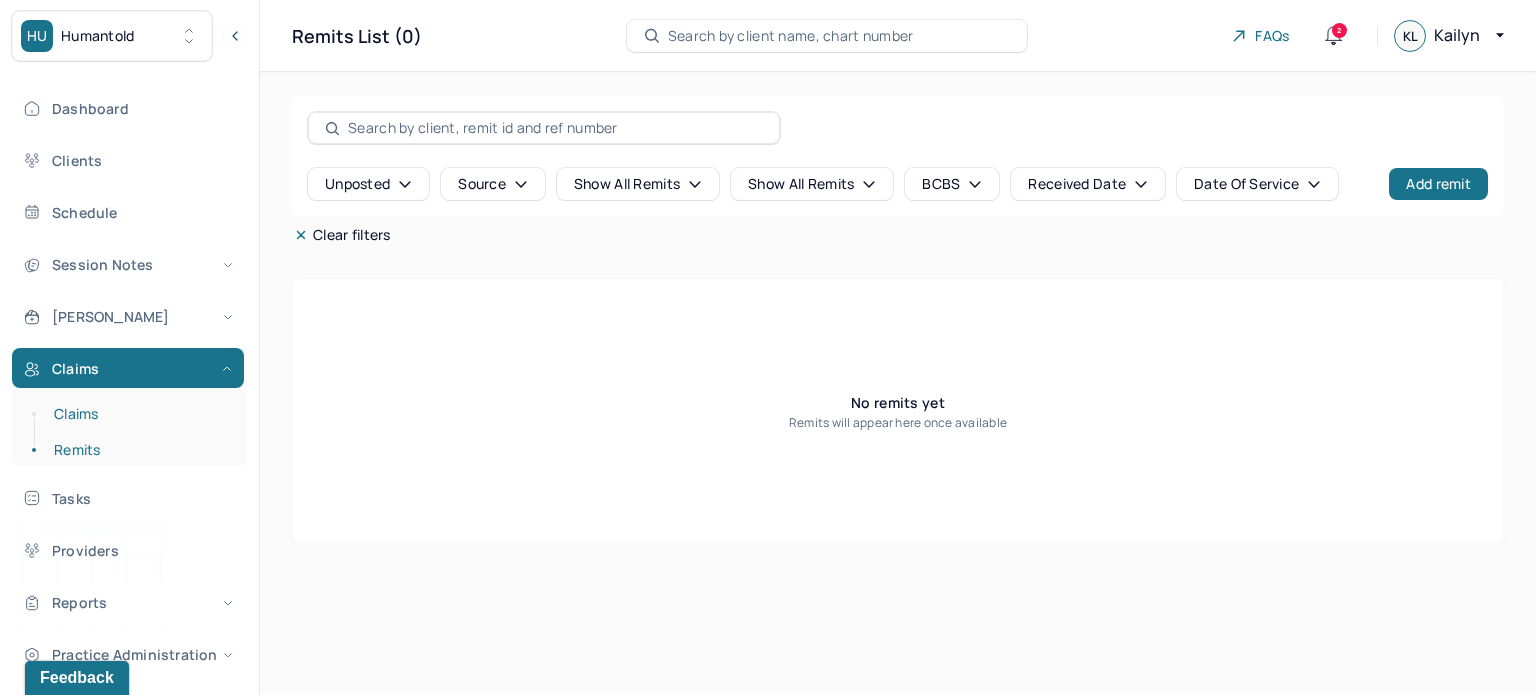 click on "Claims" at bounding box center [139, 414] 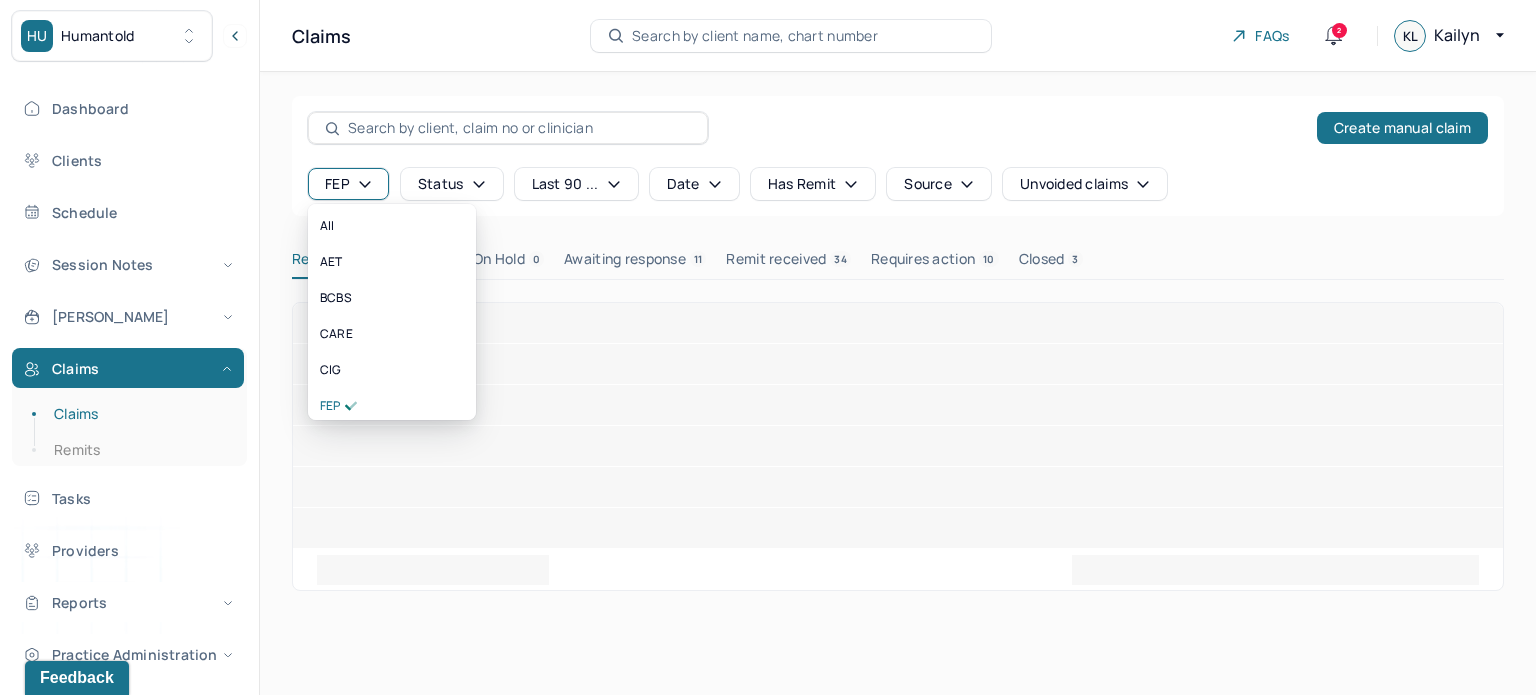 click 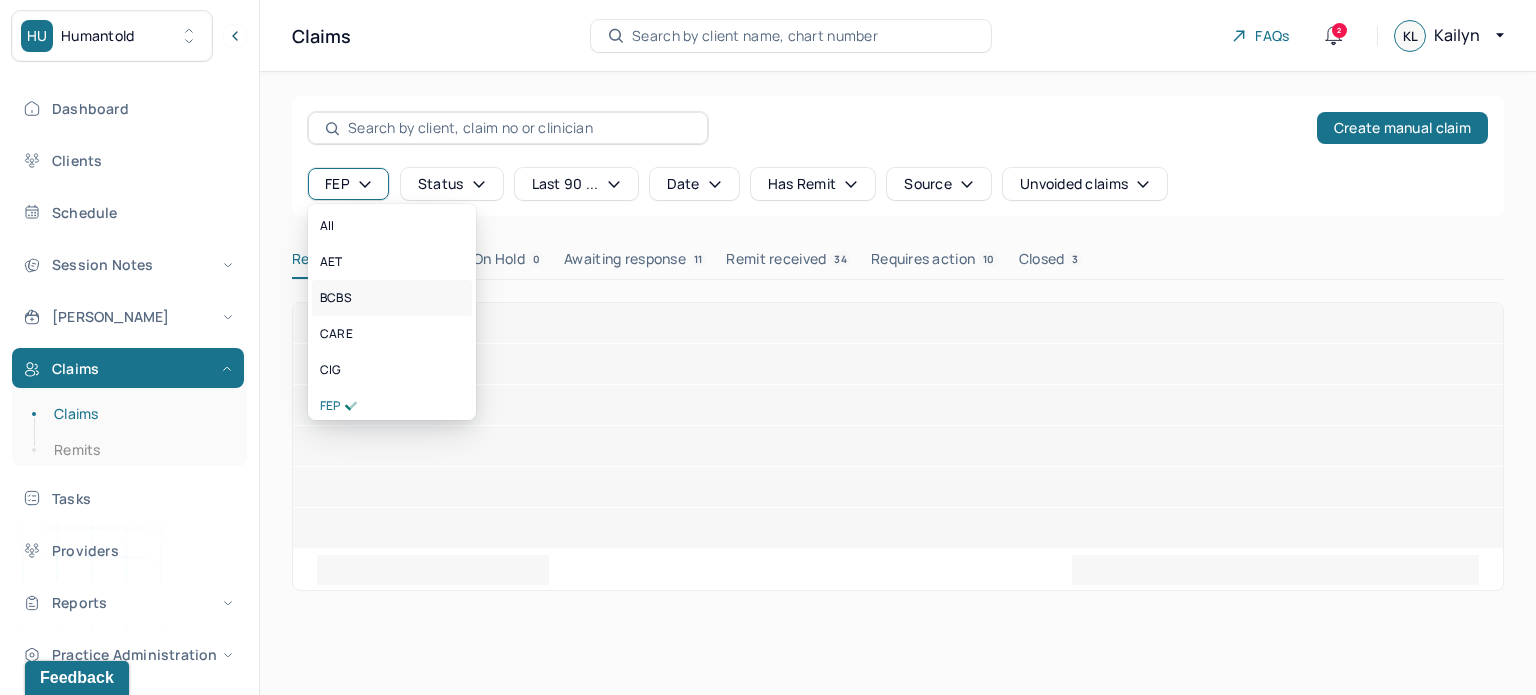 click on "BCBS" at bounding box center [392, 298] 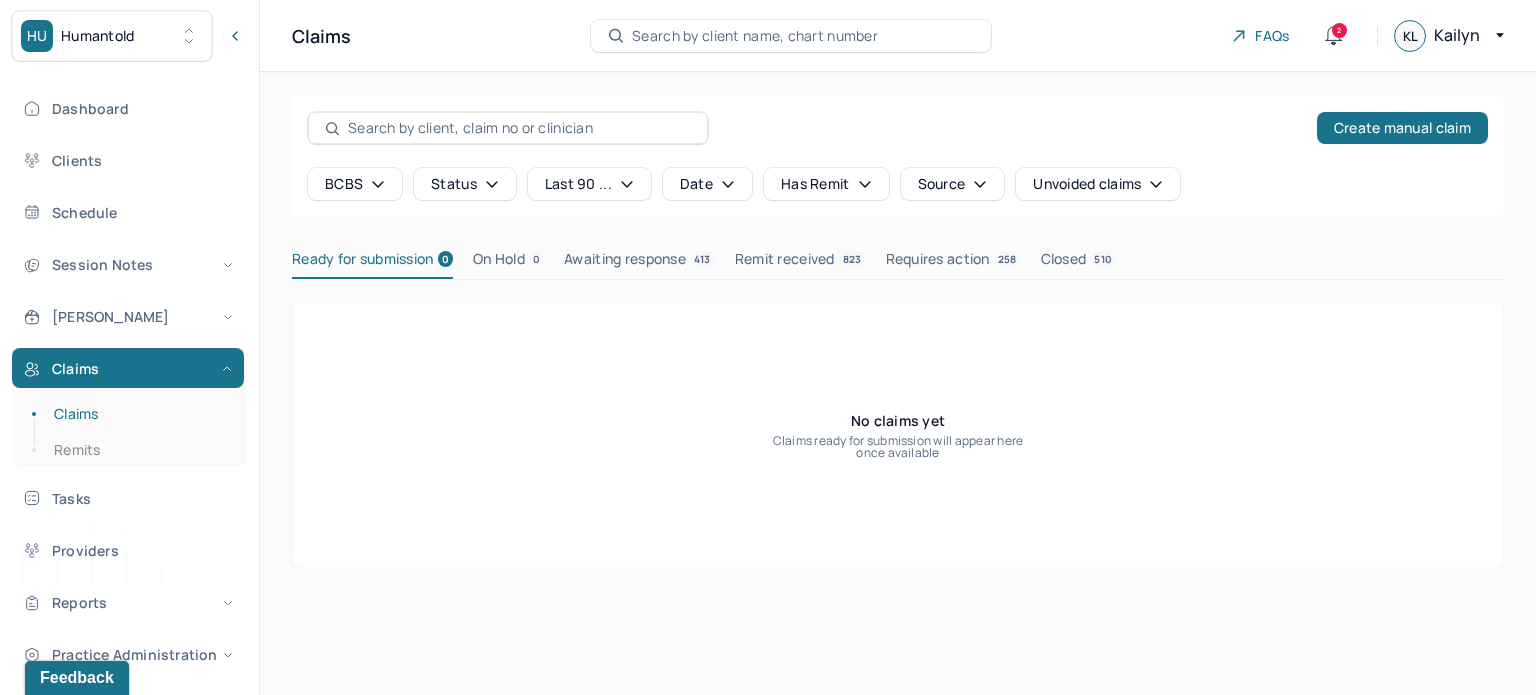 click on "Search by client name, chart number" at bounding box center [755, 36] 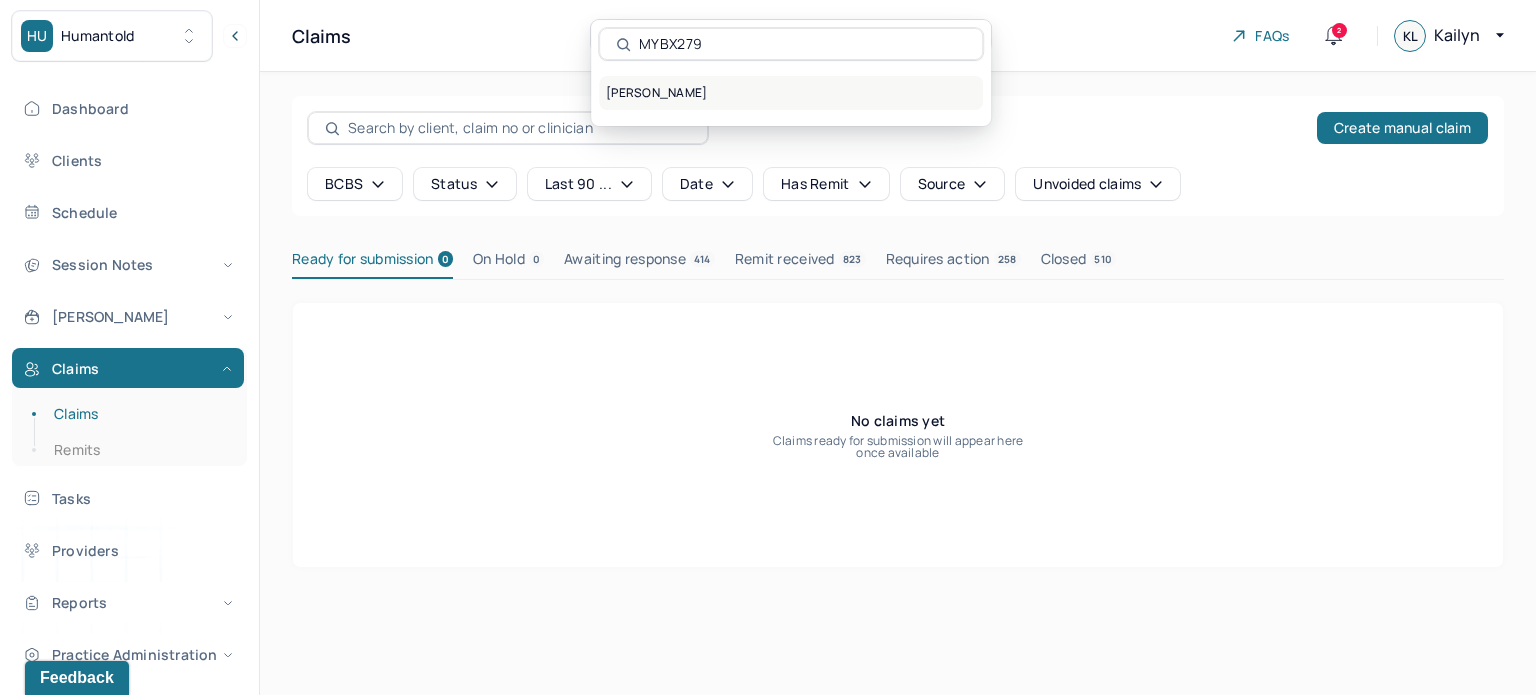 type on "MYBX279" 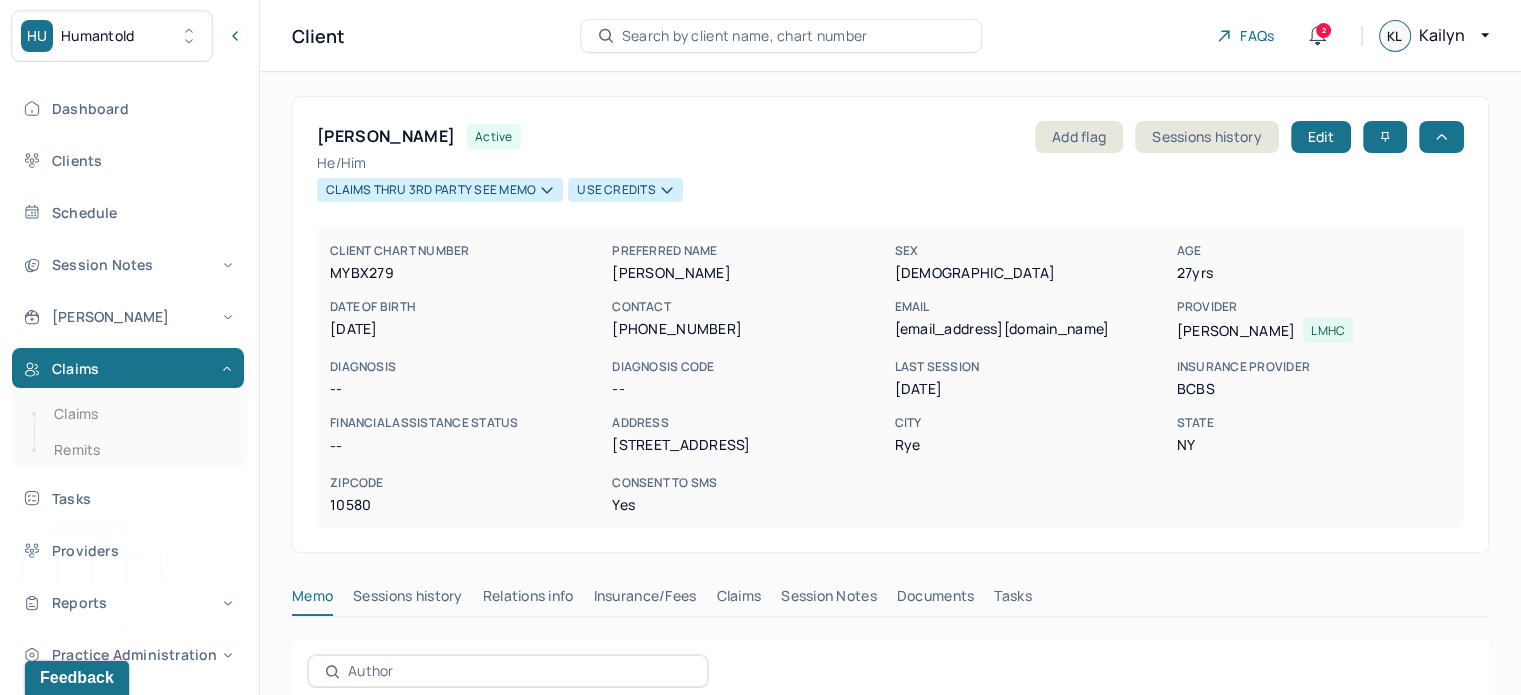 click on "Claims" at bounding box center [738, 600] 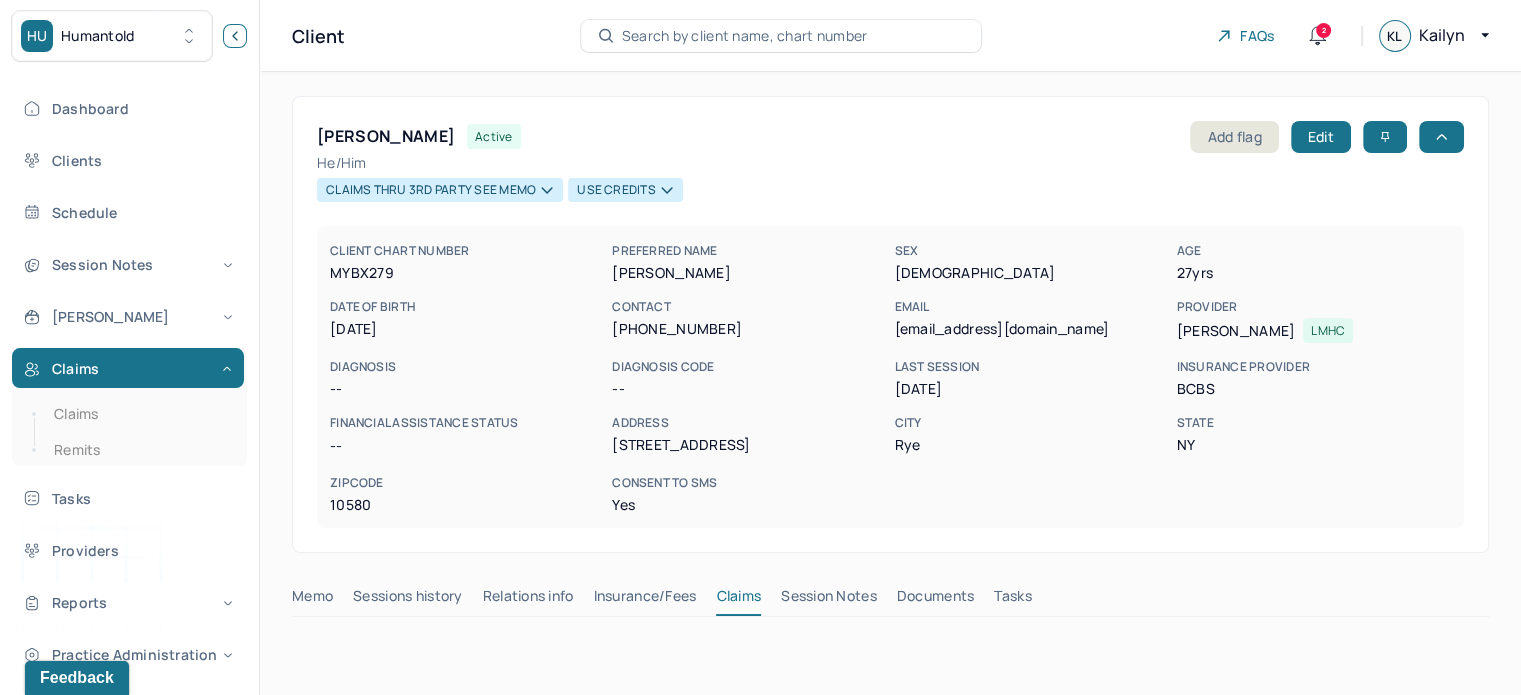 click at bounding box center [235, 36] 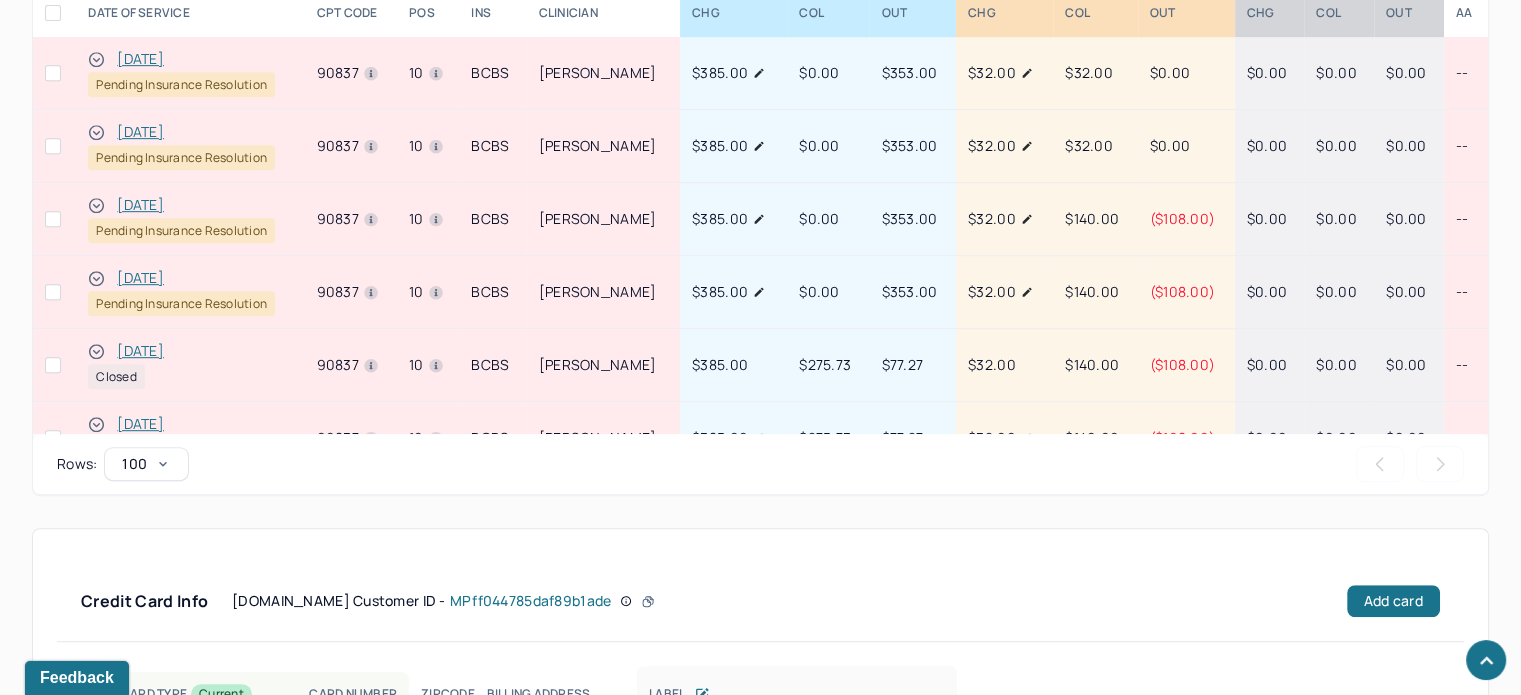 scroll, scrollTop: 1000, scrollLeft: 0, axis: vertical 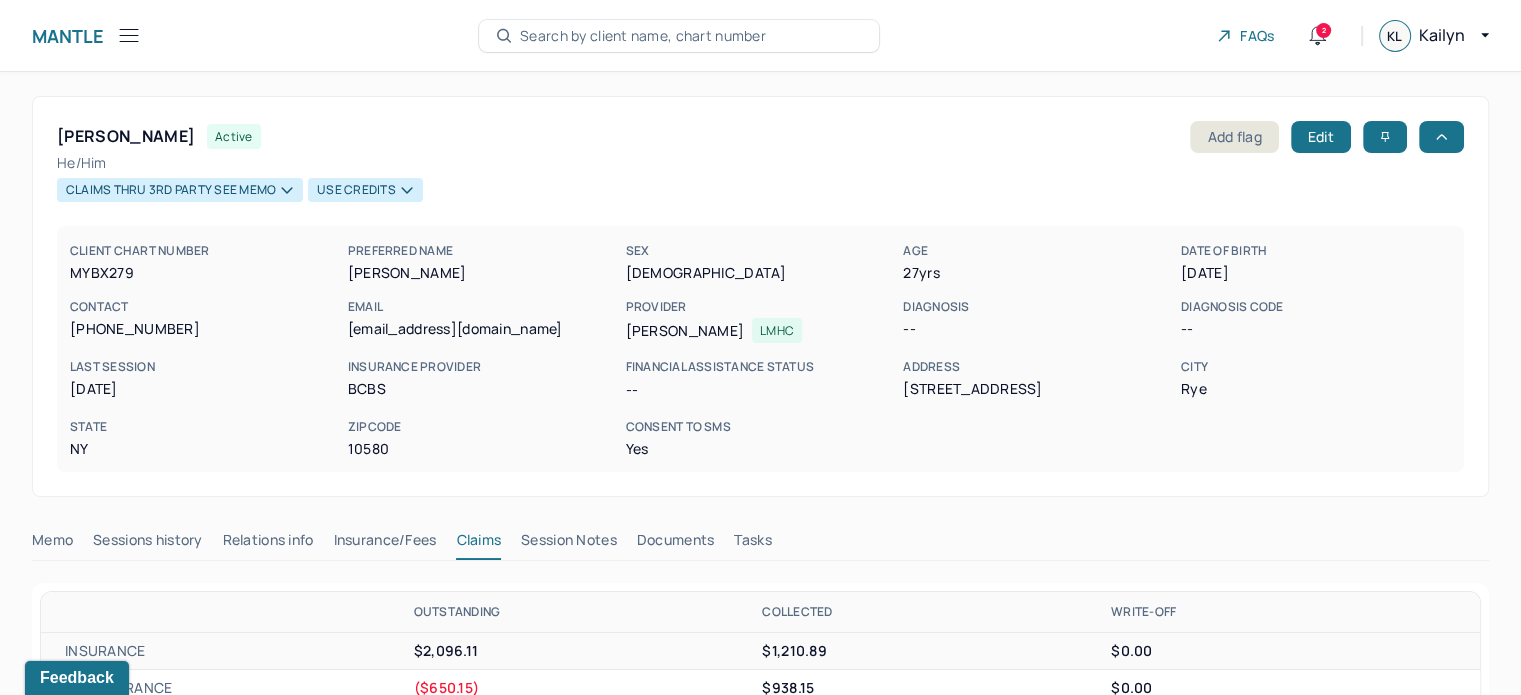 click on "Search by client name, chart number" at bounding box center [643, 36] 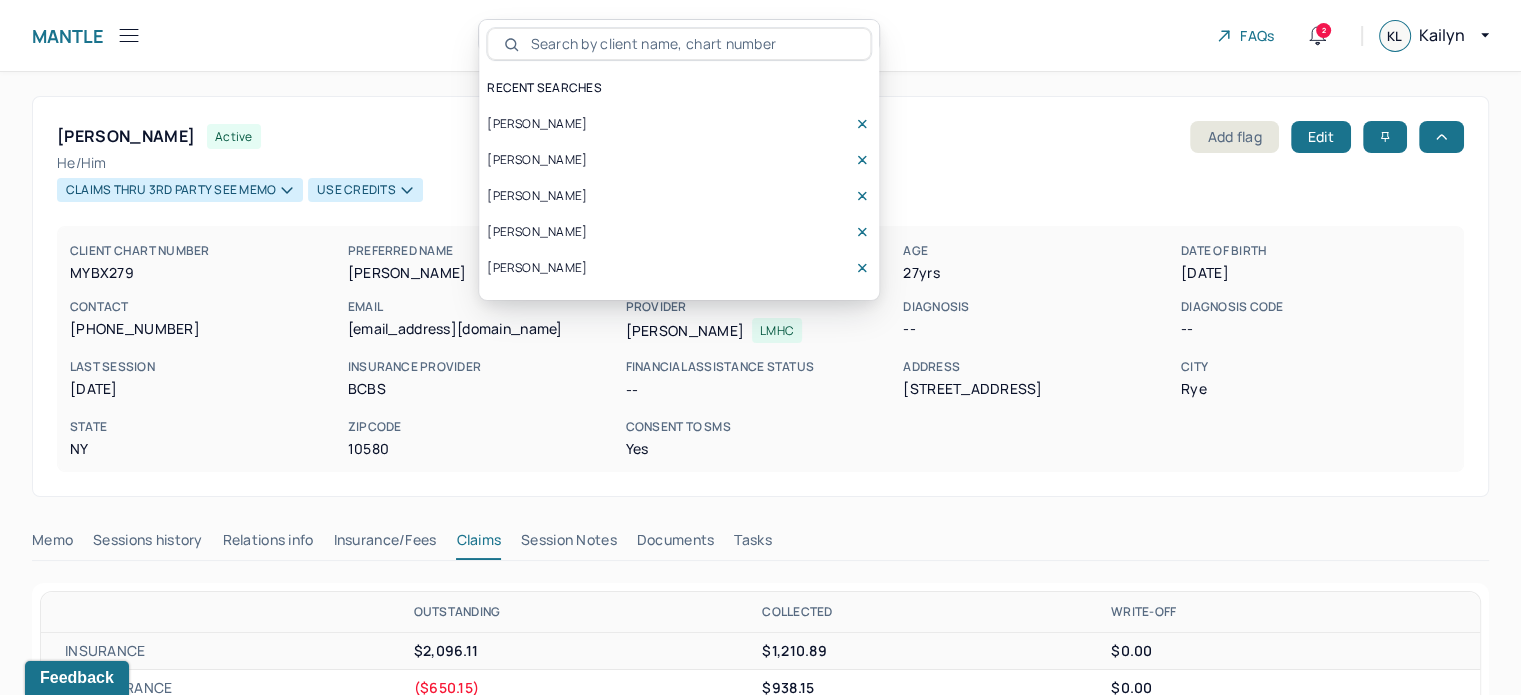 drag, startPoint x: 712, startPoint y: 32, endPoint x: 627, endPoint y: 47, distance: 86.313385 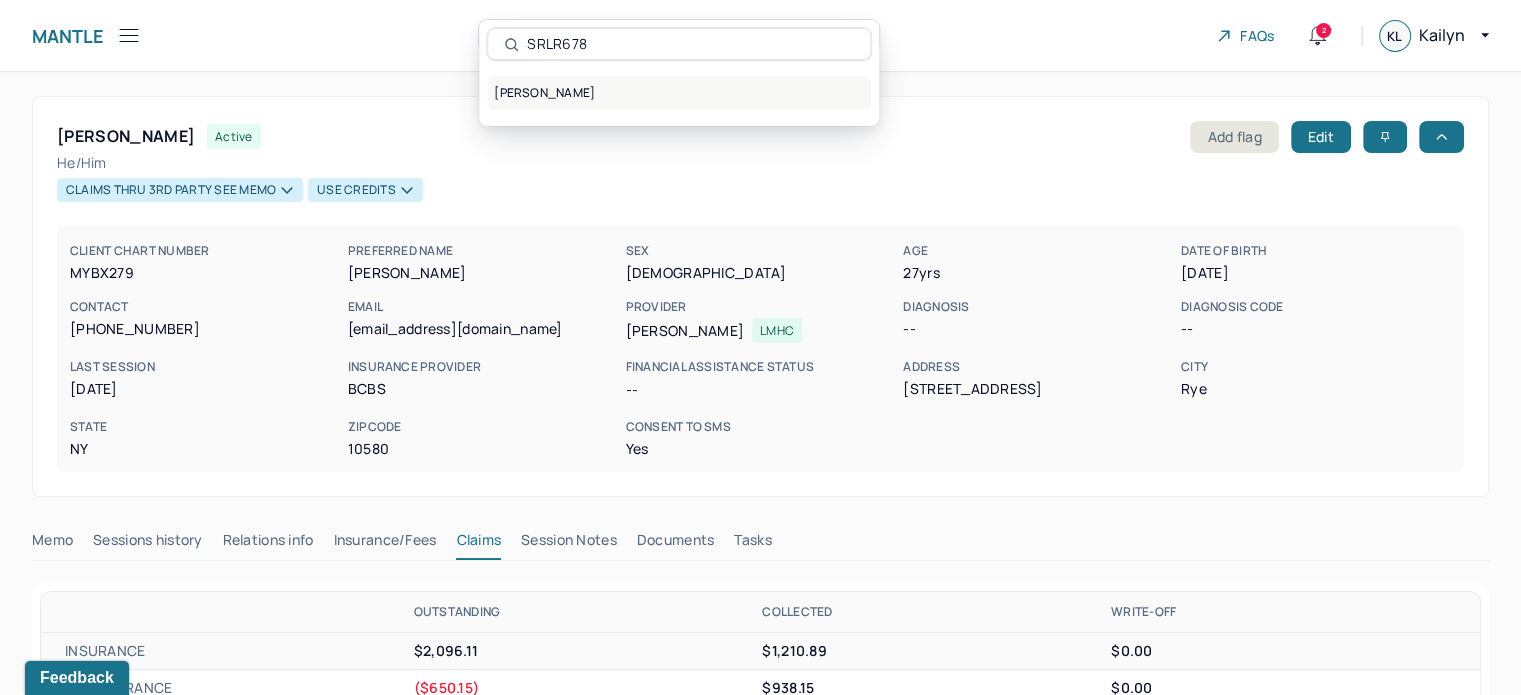 type on "SRLR678" 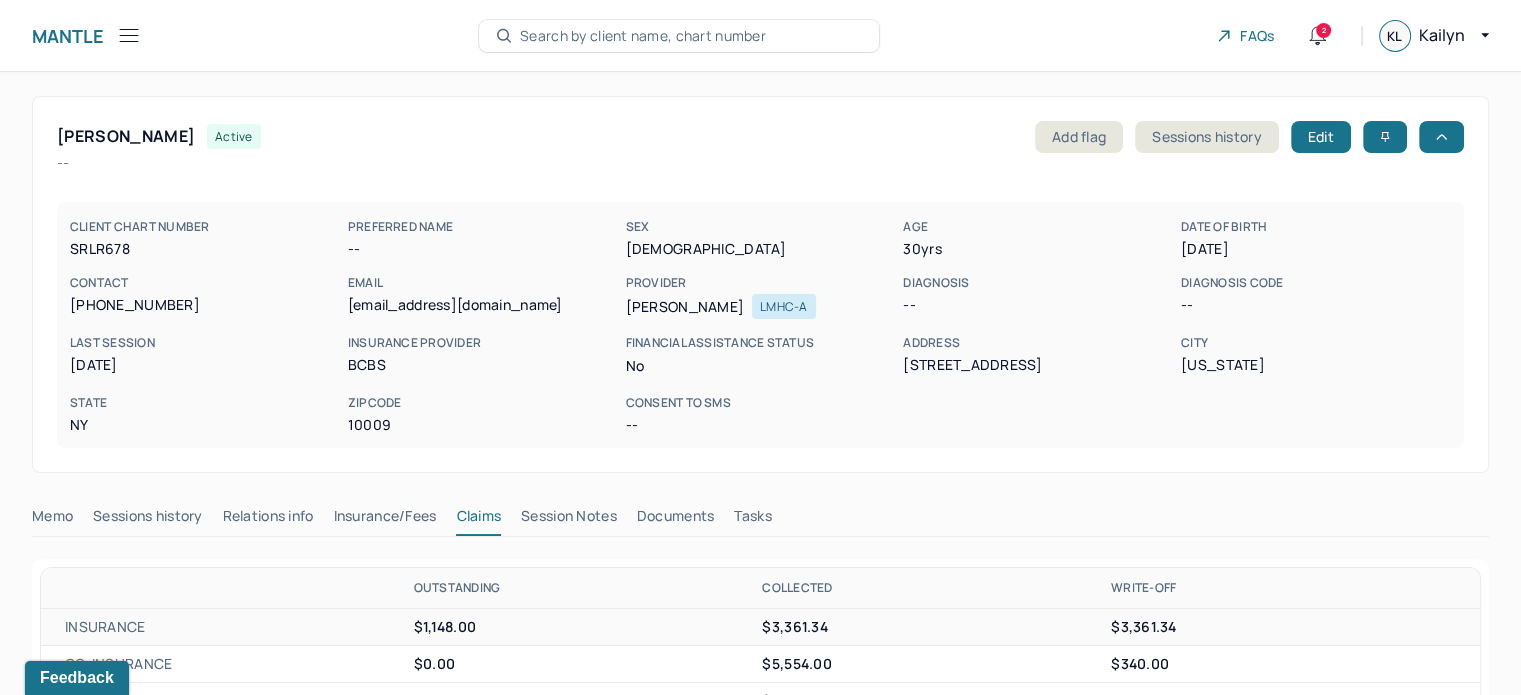click on "Search by client name, chart number" at bounding box center (643, 36) 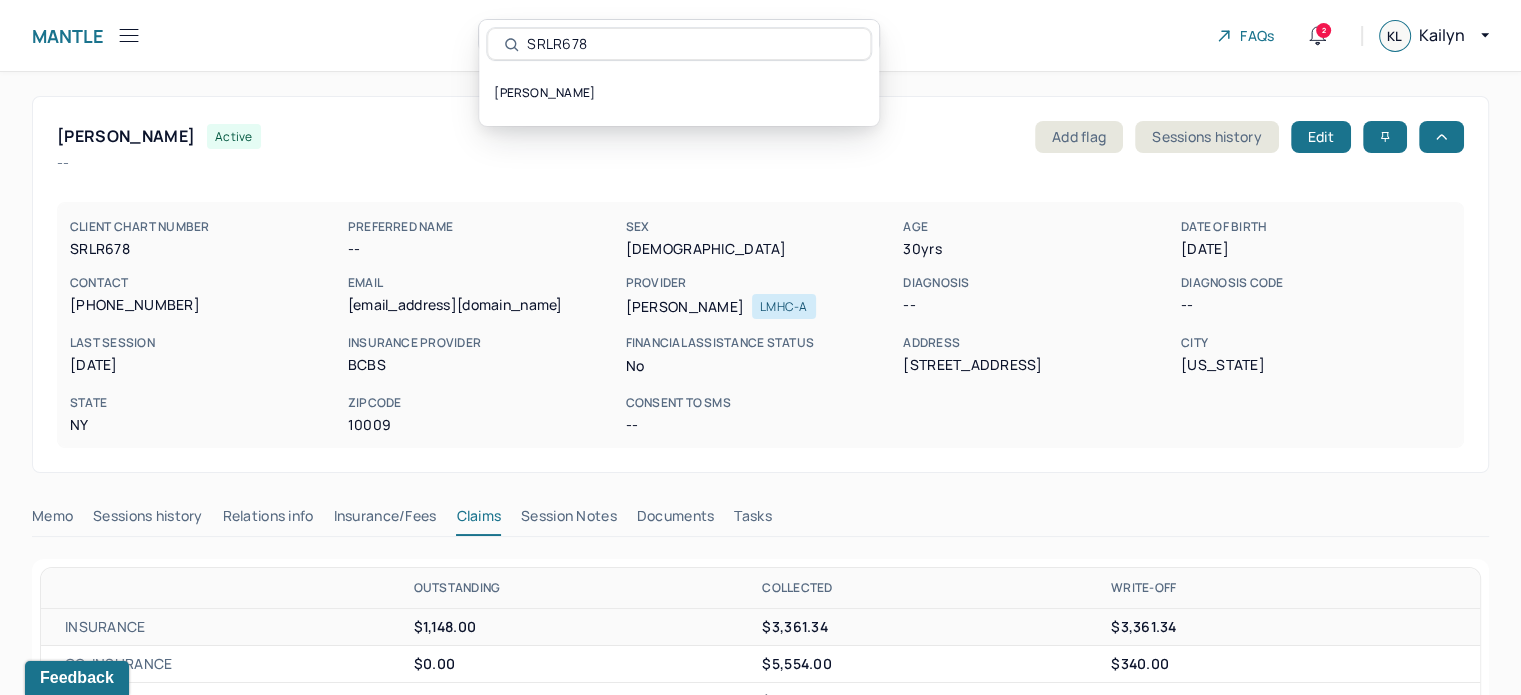 drag, startPoint x: 590, startPoint y: 50, endPoint x: 486, endPoint y: 143, distance: 139.51703 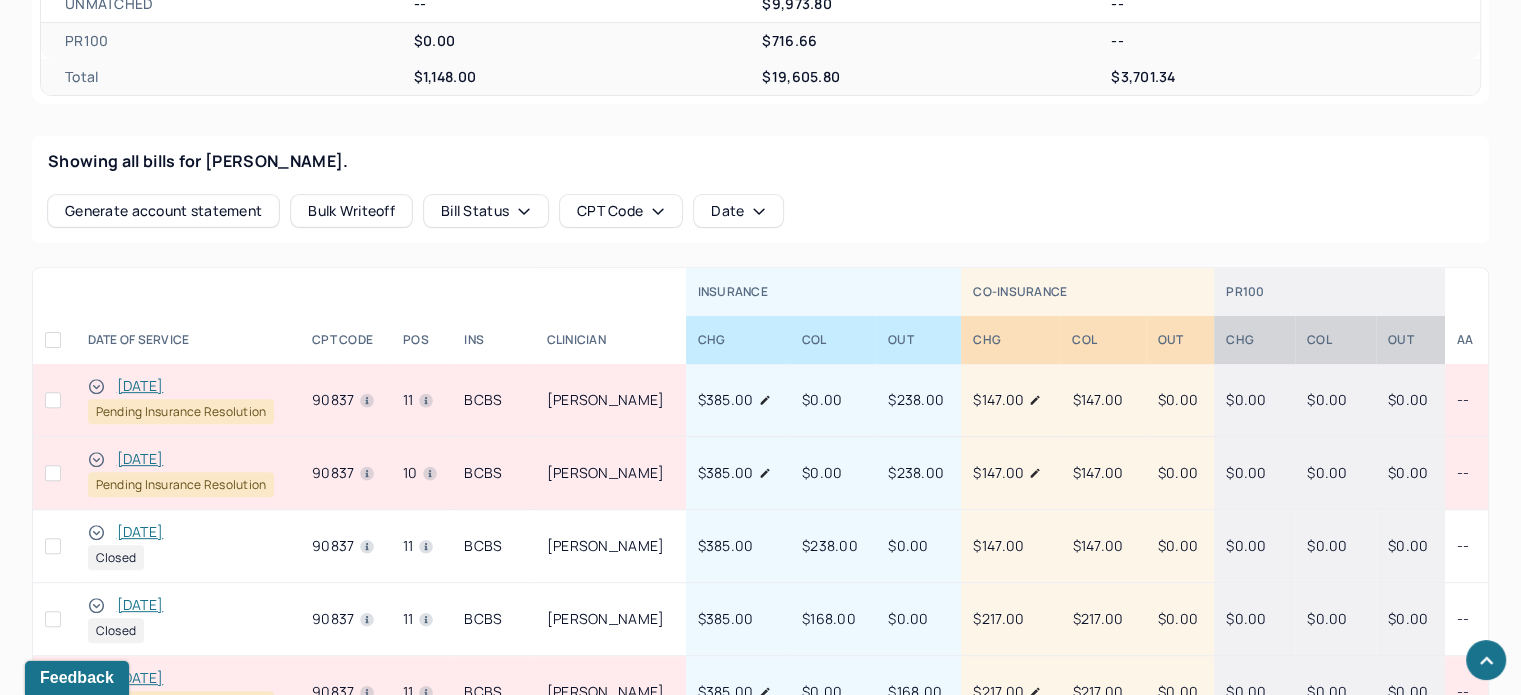 scroll, scrollTop: 700, scrollLeft: 0, axis: vertical 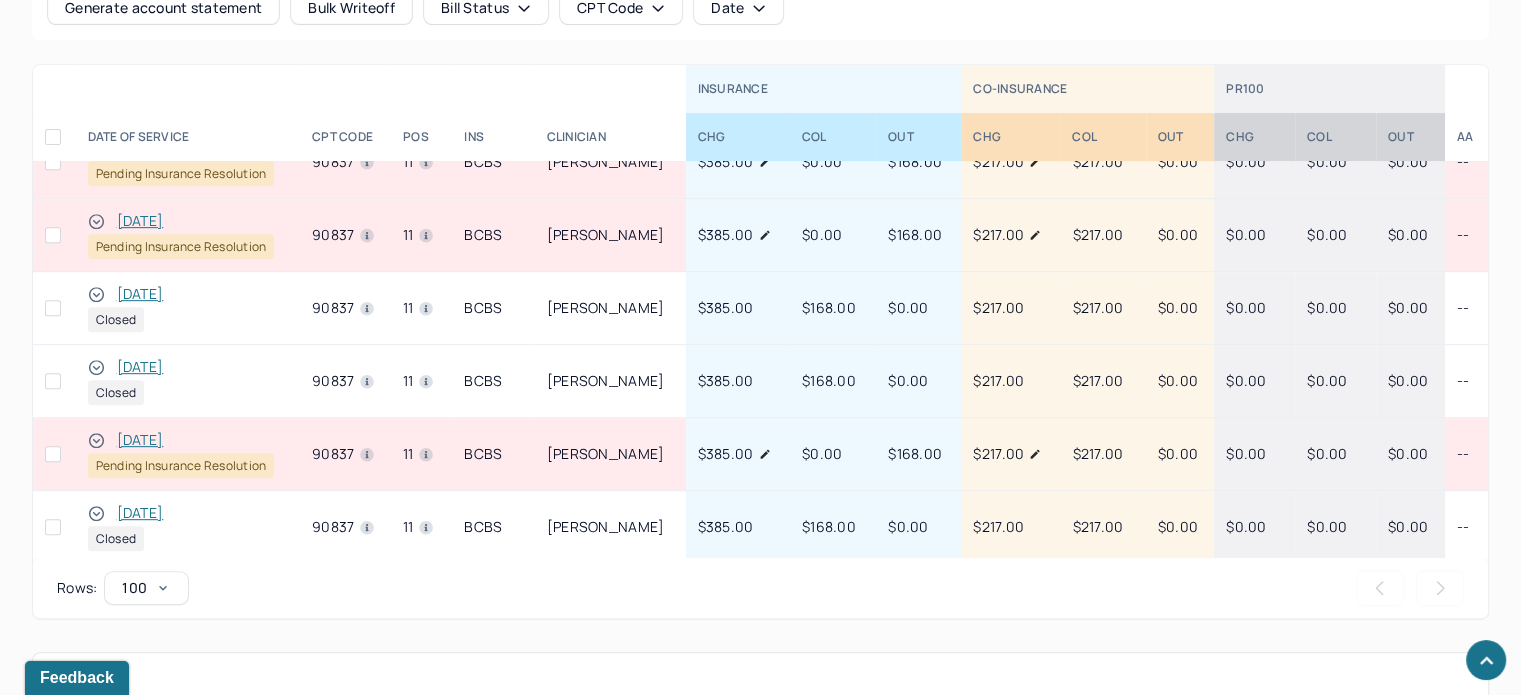 click on "[DATE]" at bounding box center [140, 440] 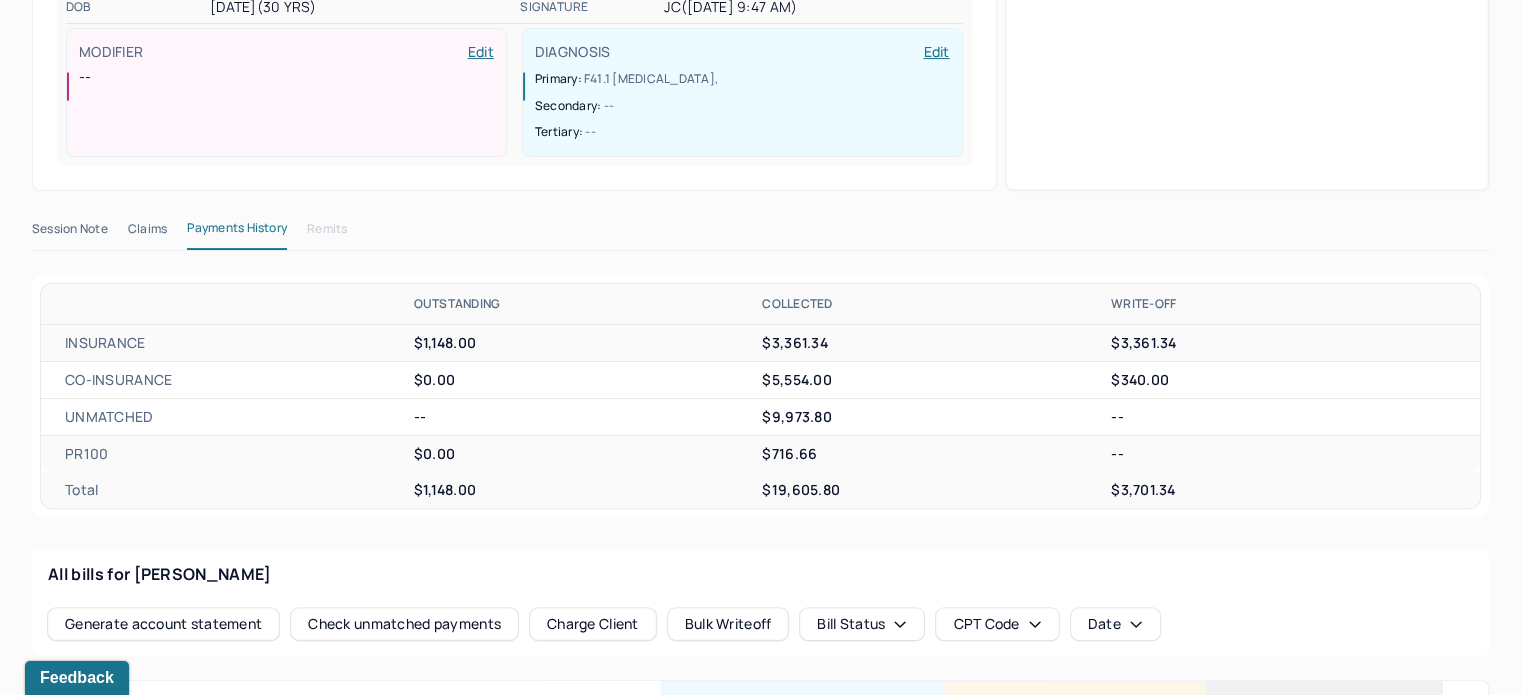 scroll, scrollTop: 500, scrollLeft: 0, axis: vertical 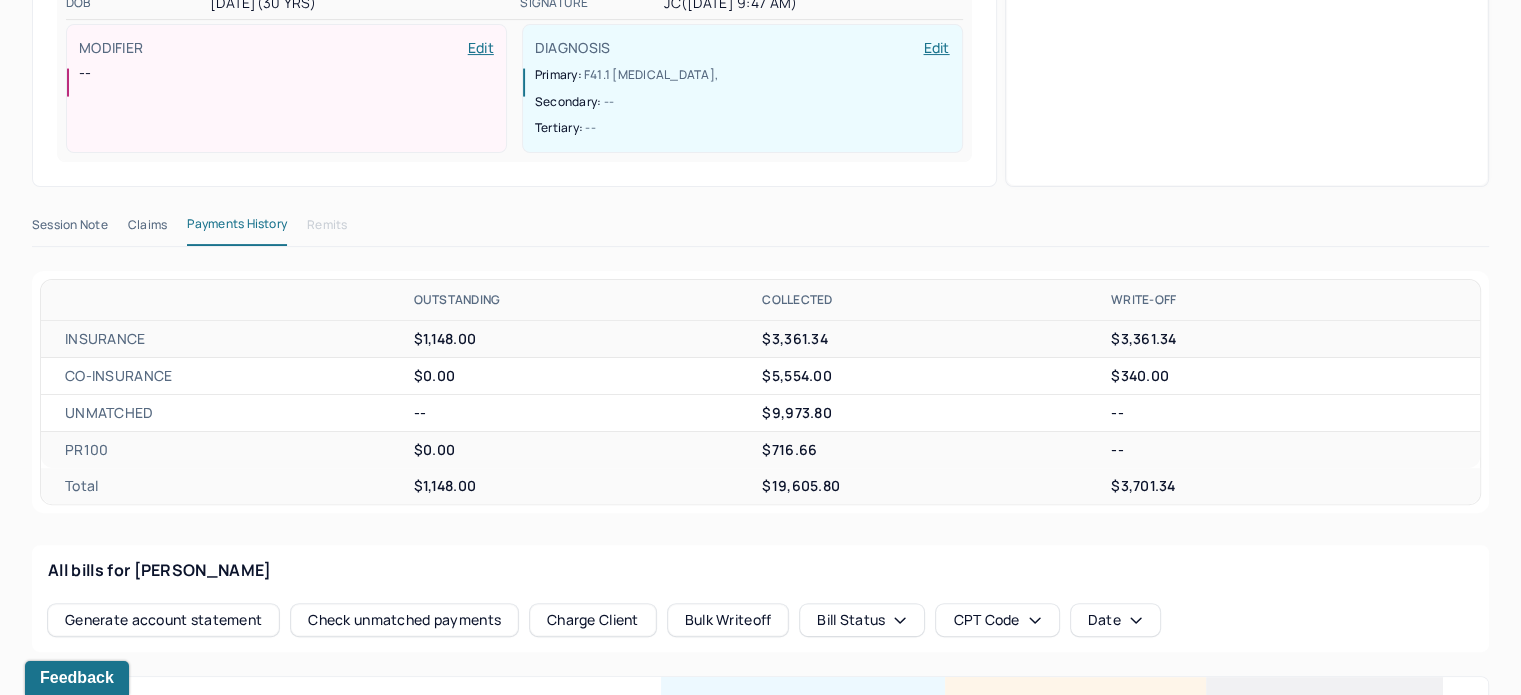 click on "Claims" at bounding box center (147, 229) 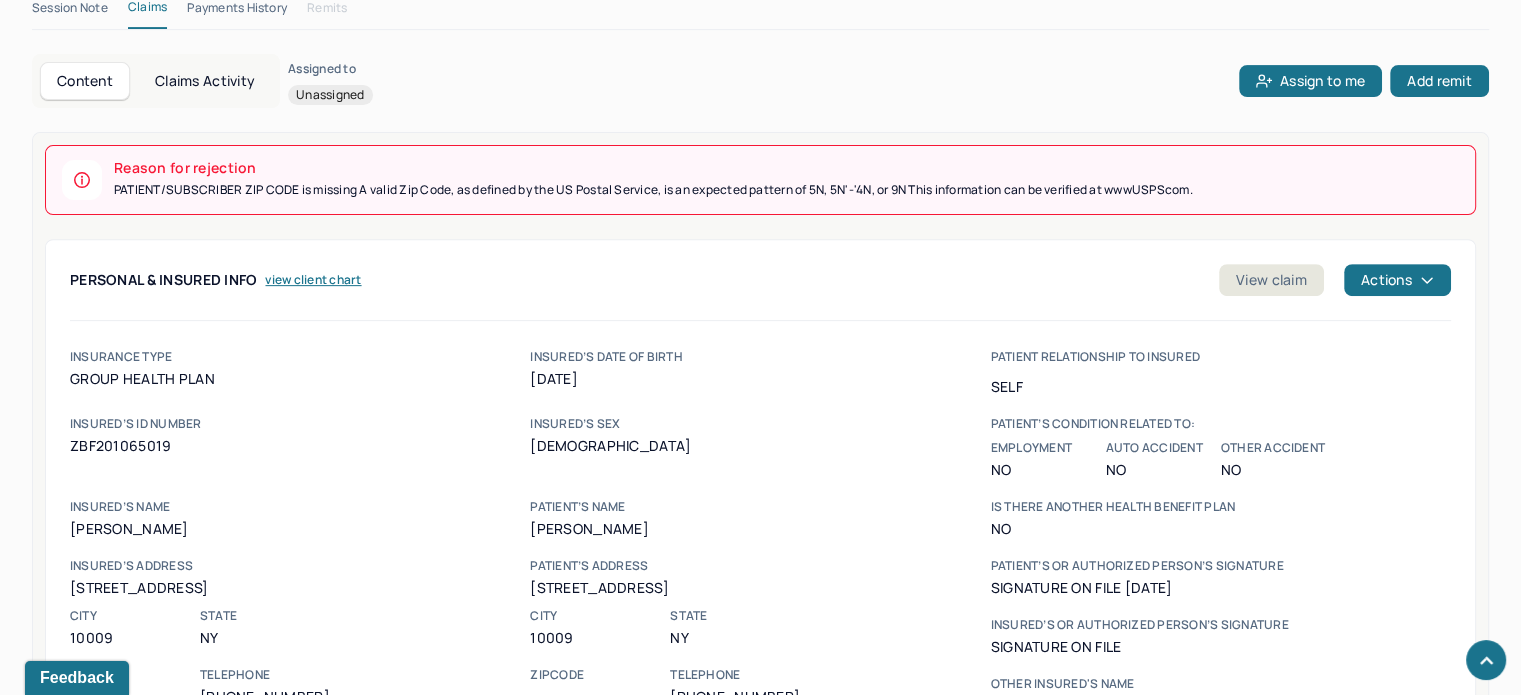 scroll, scrollTop: 701, scrollLeft: 0, axis: vertical 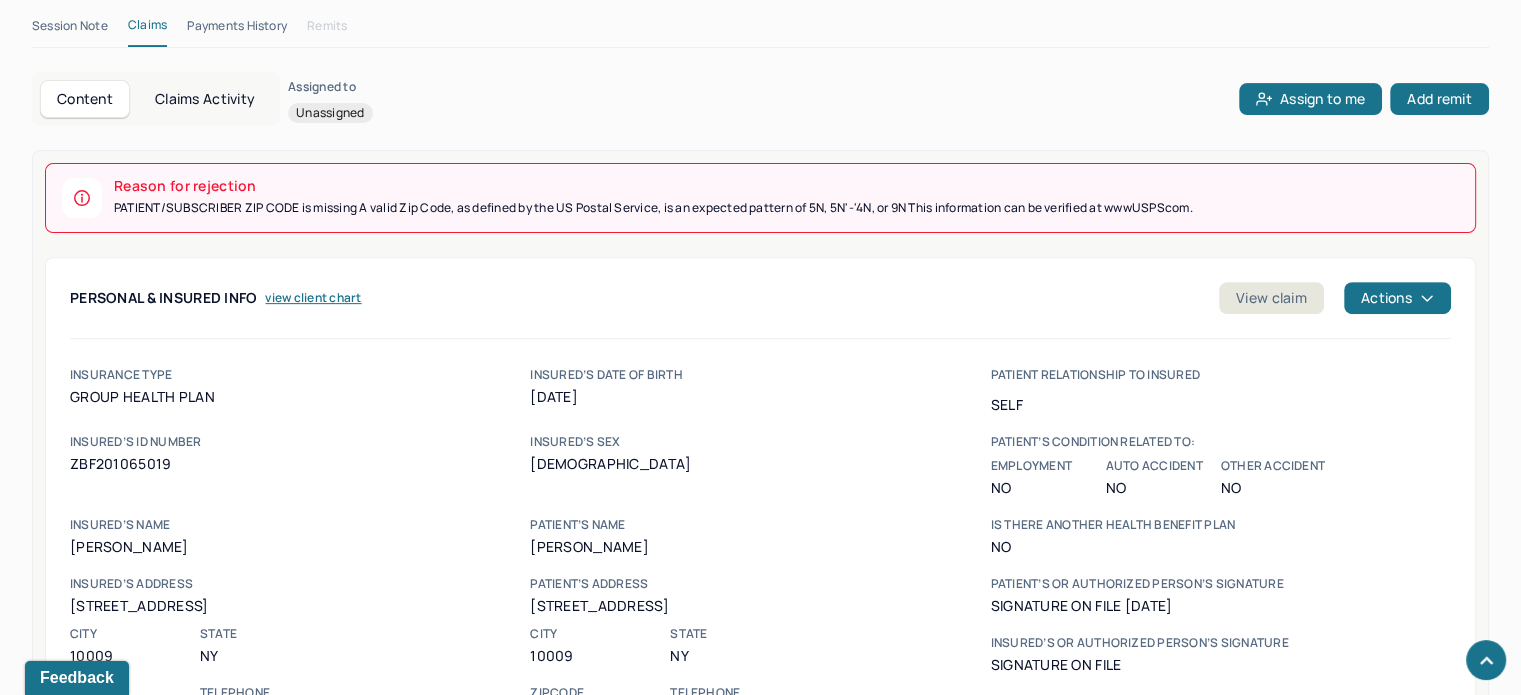 type 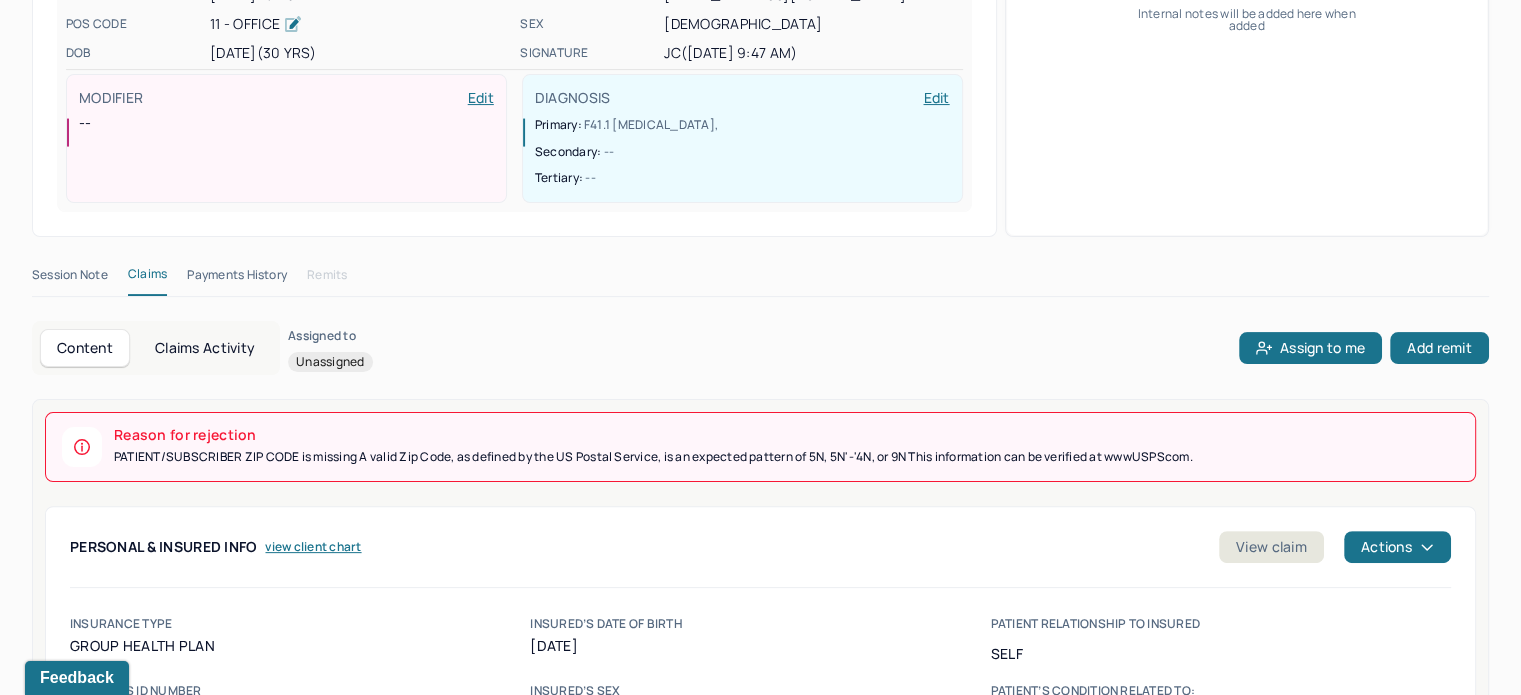 scroll, scrollTop: 201, scrollLeft: 0, axis: vertical 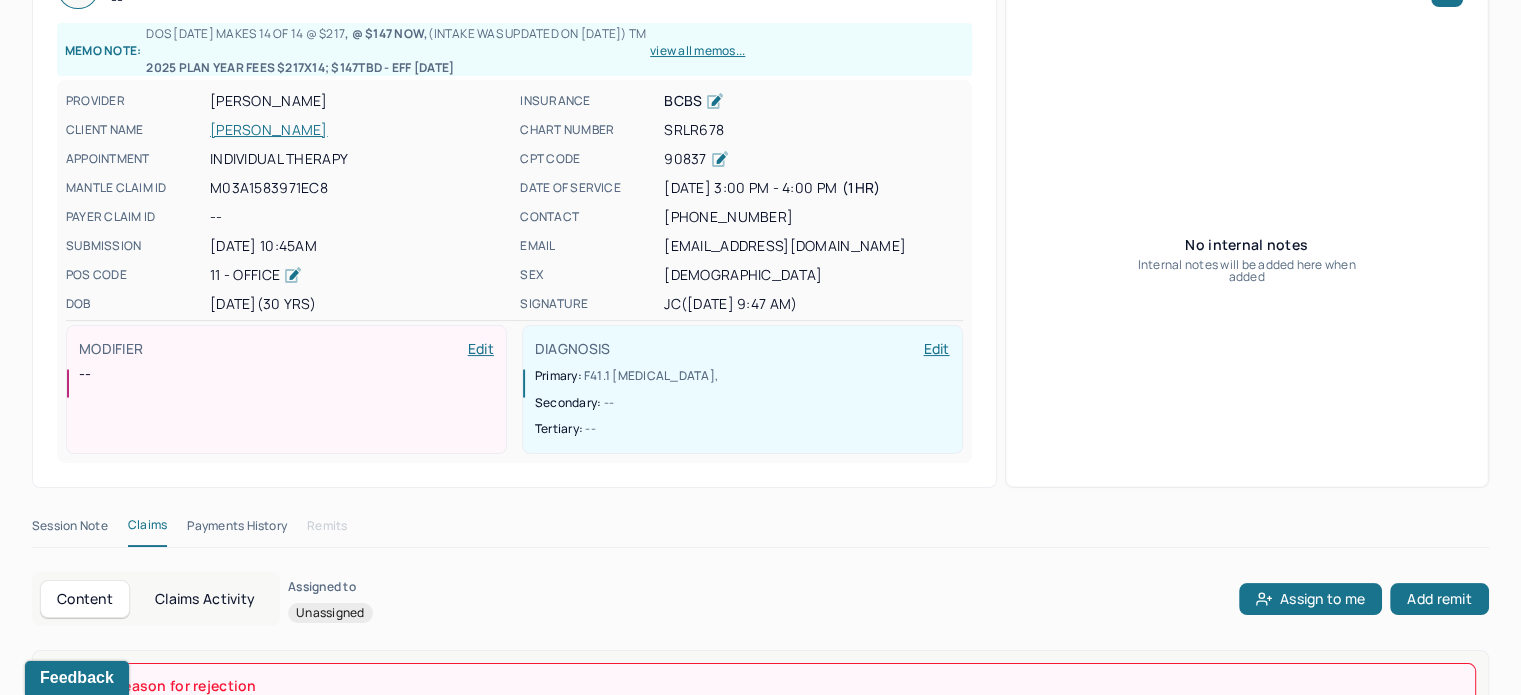 click on "SRLR678" at bounding box center (813, 130) 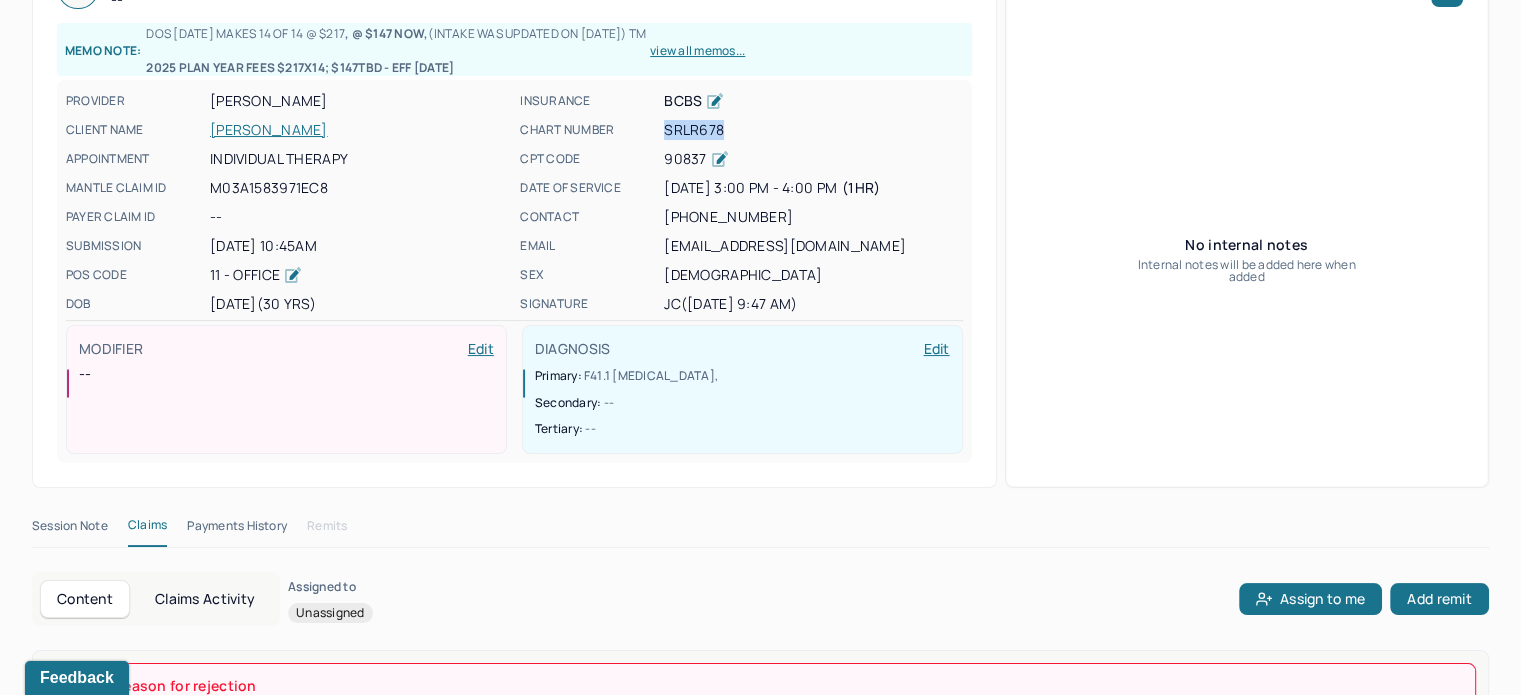 click on "SRLR678" at bounding box center [813, 130] 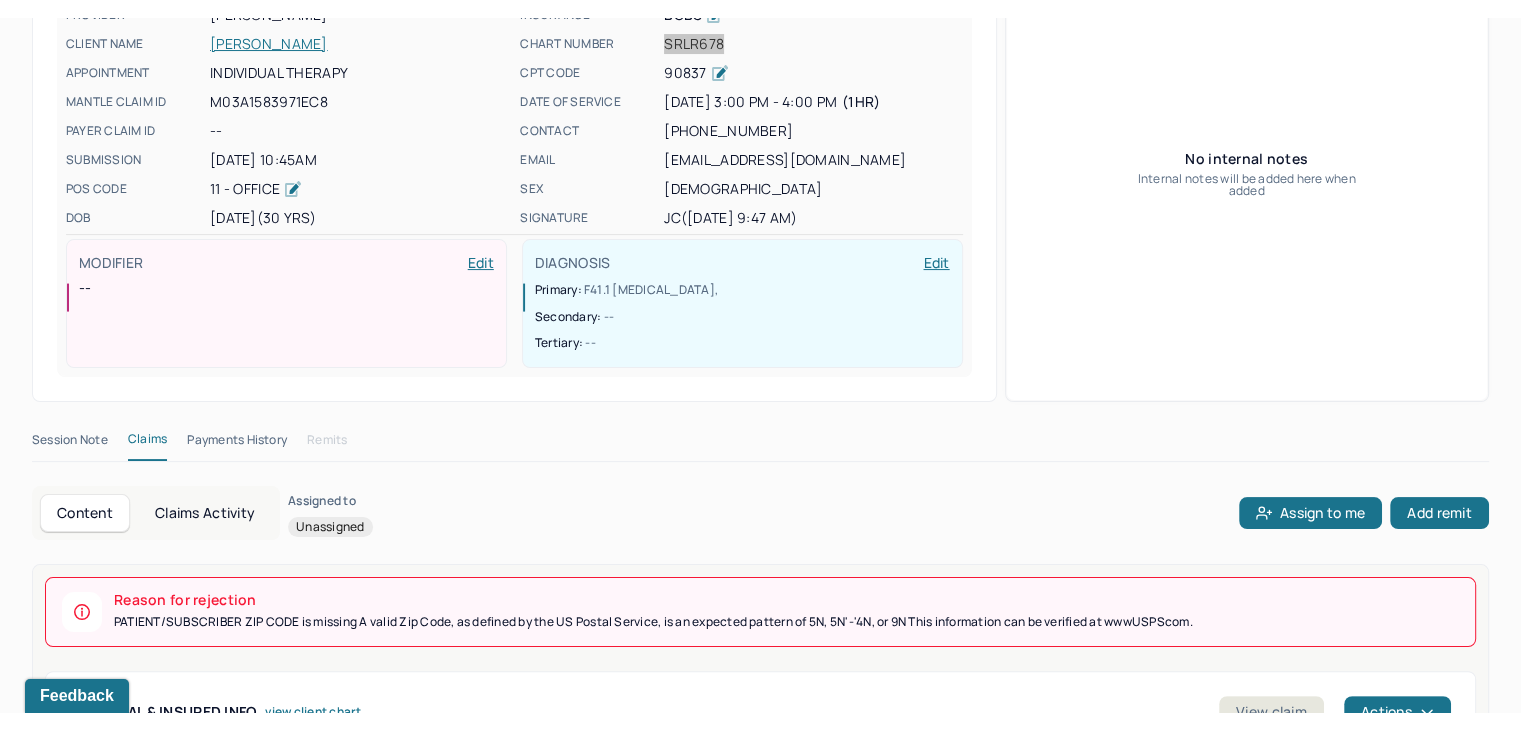scroll, scrollTop: 401, scrollLeft: 0, axis: vertical 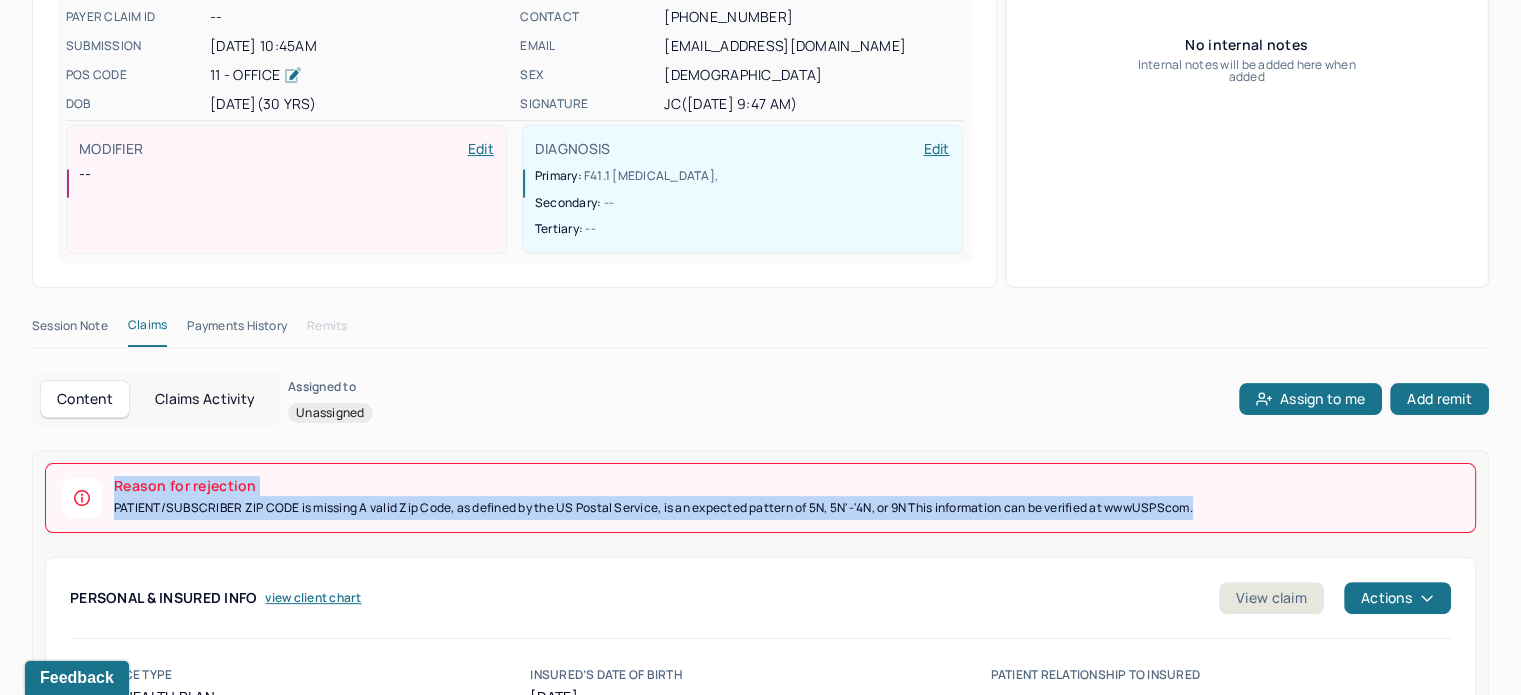 drag, startPoint x: 1230, startPoint y: 493, endPoint x: -72, endPoint y: 481, distance: 1302.0553 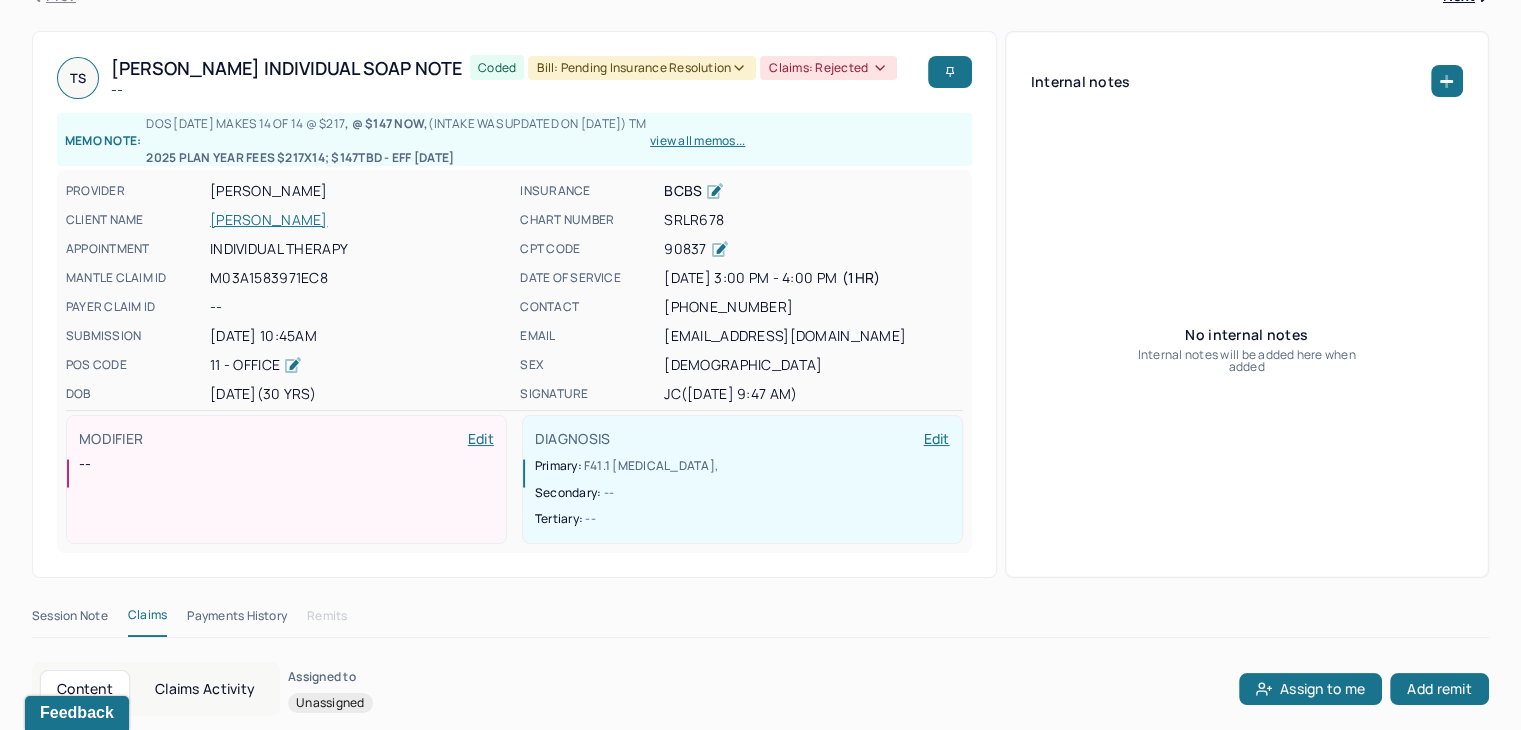 scroll, scrollTop: 101, scrollLeft: 0, axis: vertical 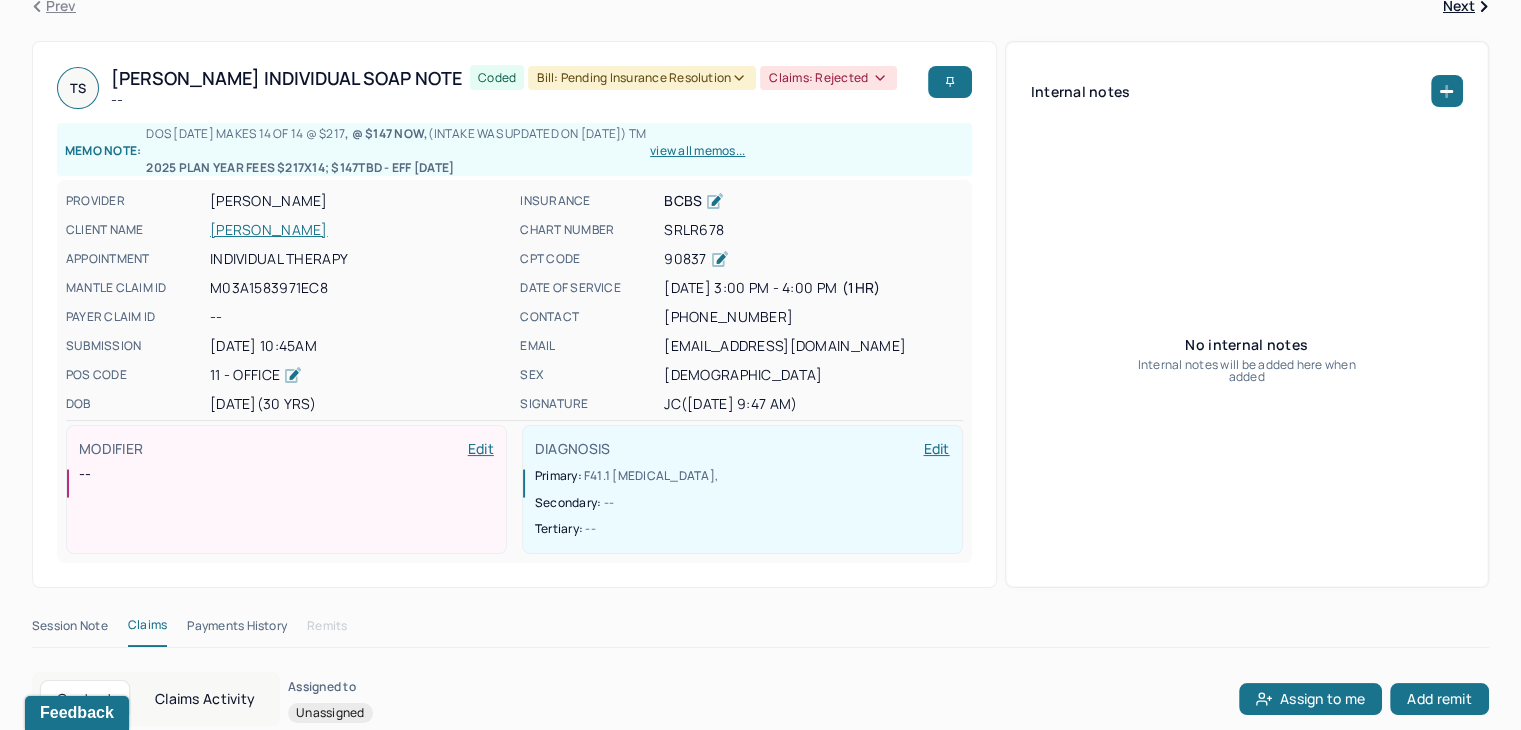 click on "[PERSON_NAME]" at bounding box center [359, 230] 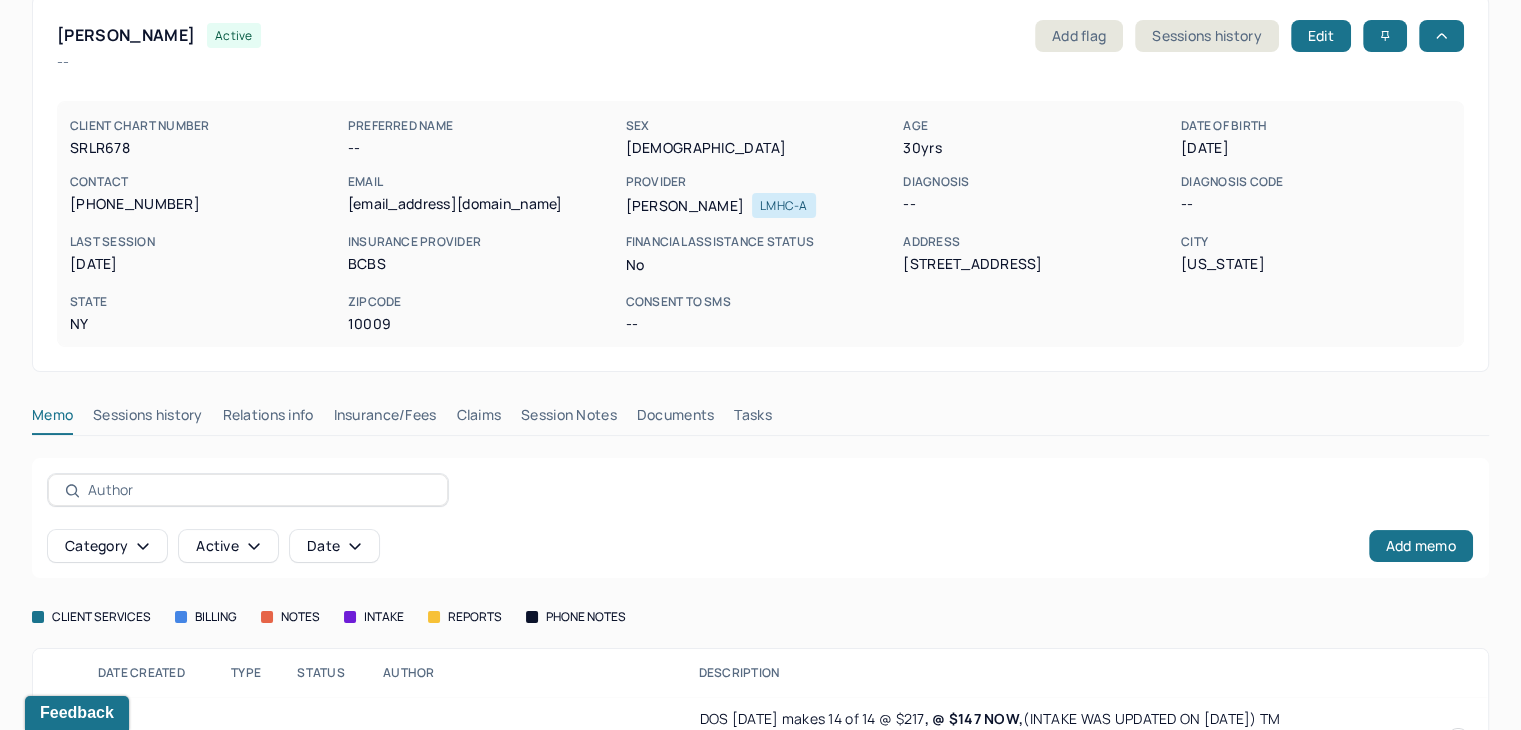 click on "Claims" at bounding box center (478, 419) 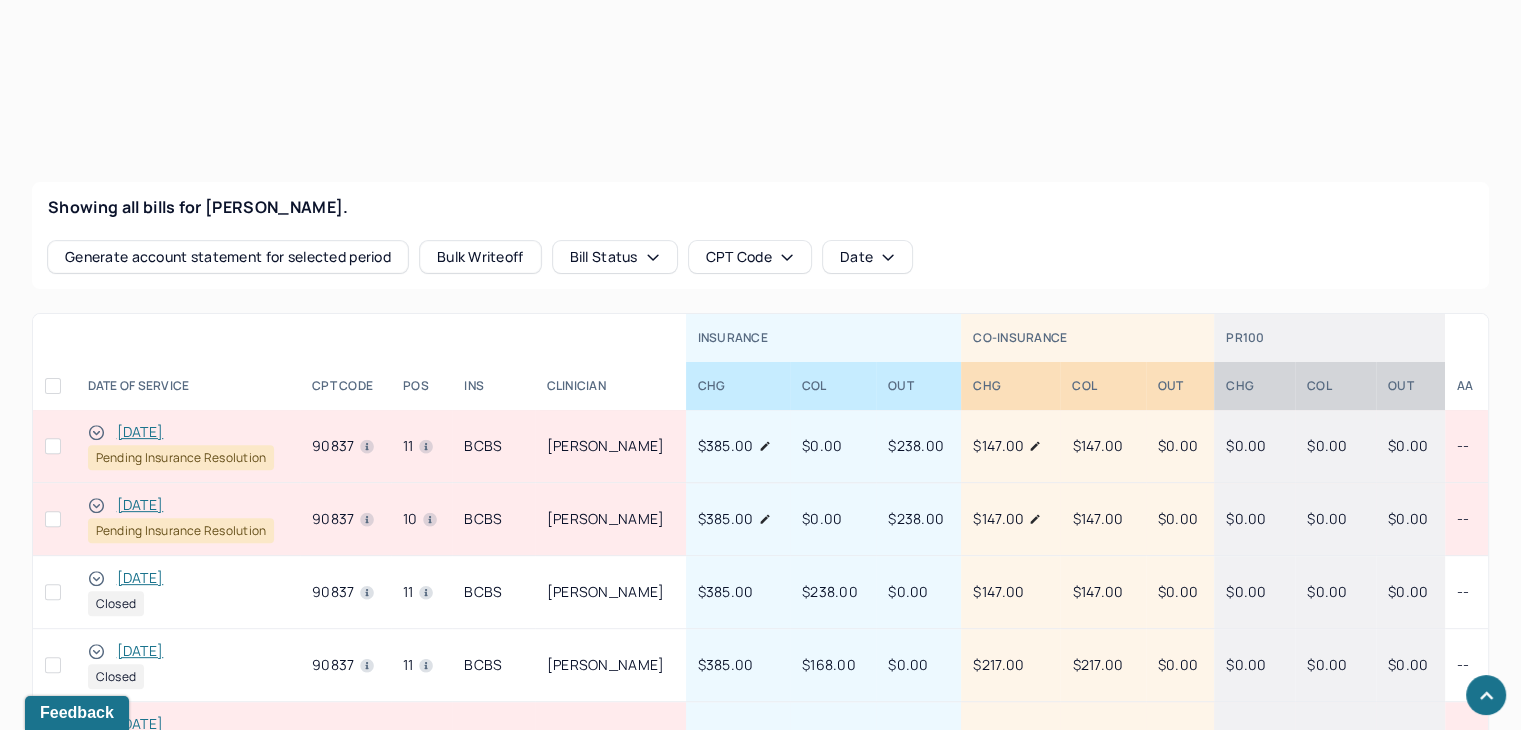 scroll, scrollTop: 650, scrollLeft: 0, axis: vertical 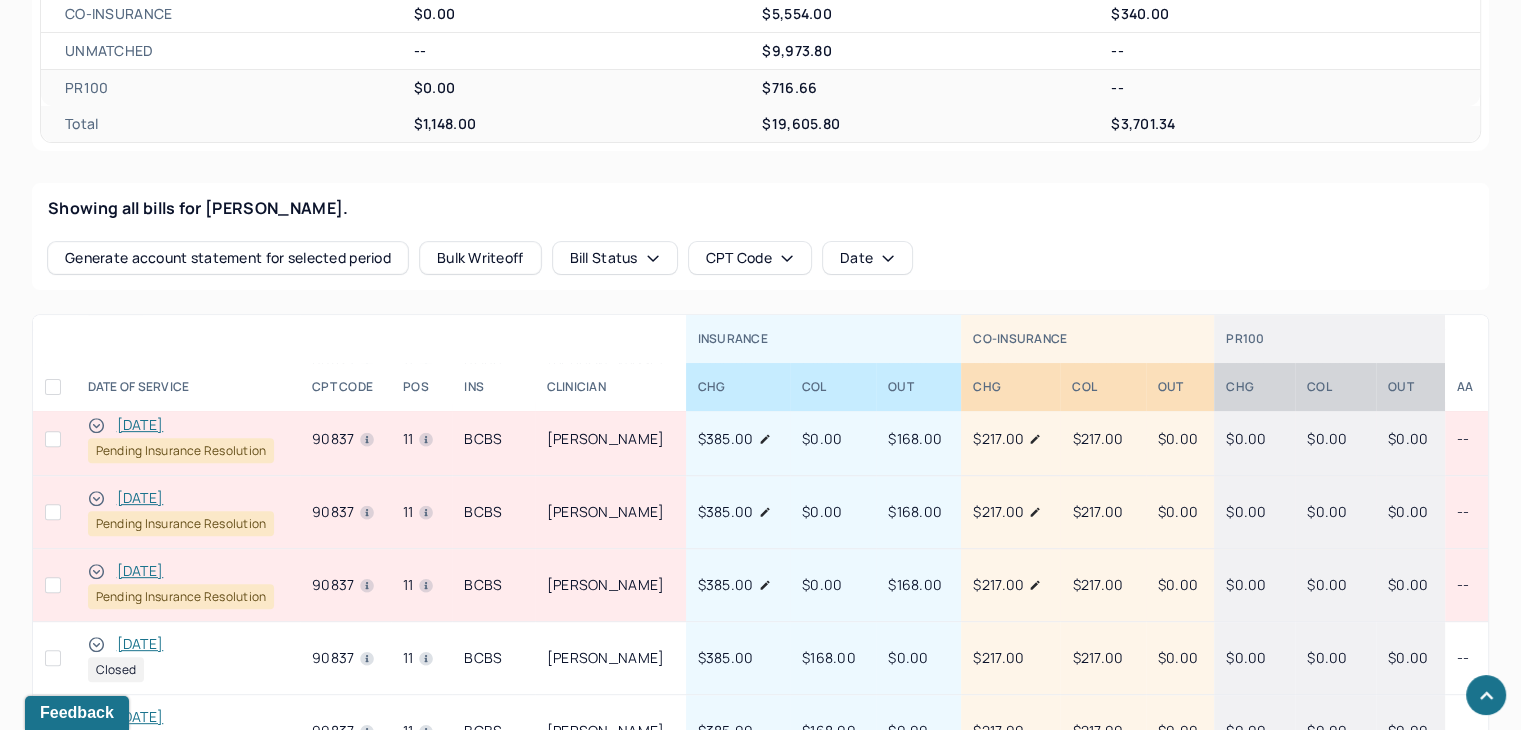 click on "[DATE]" at bounding box center (140, 571) 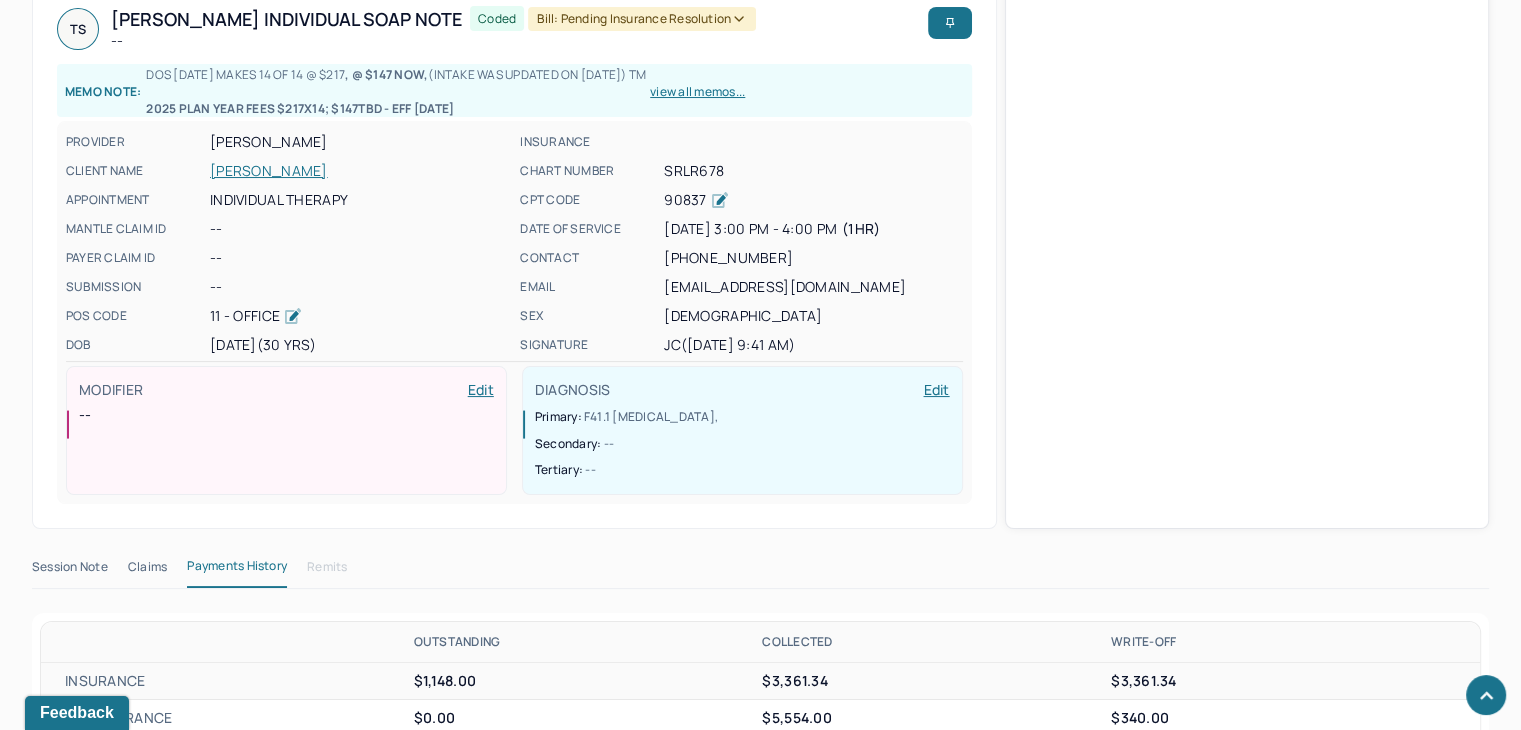 scroll, scrollTop: 650, scrollLeft: 0, axis: vertical 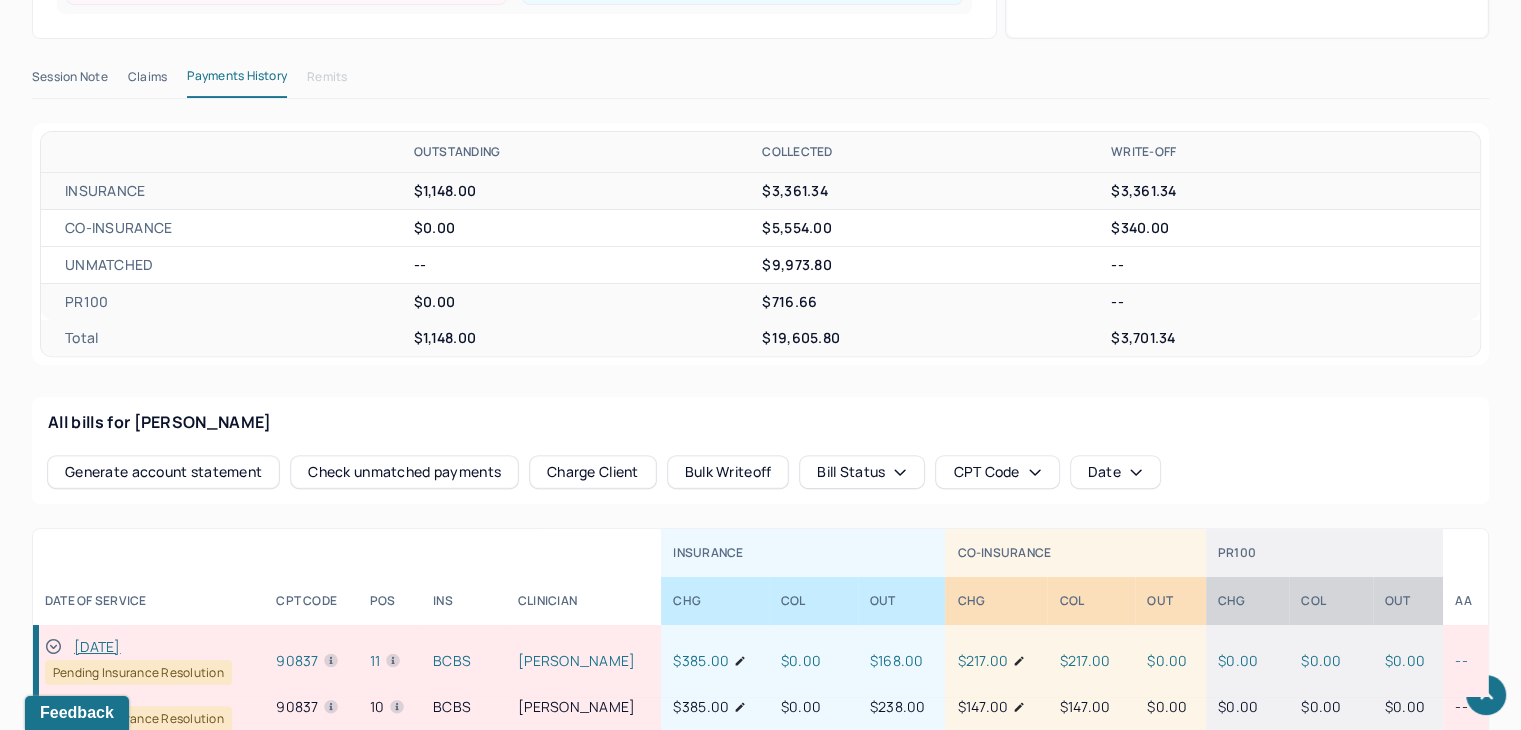 click on "Claims" at bounding box center (147, 81) 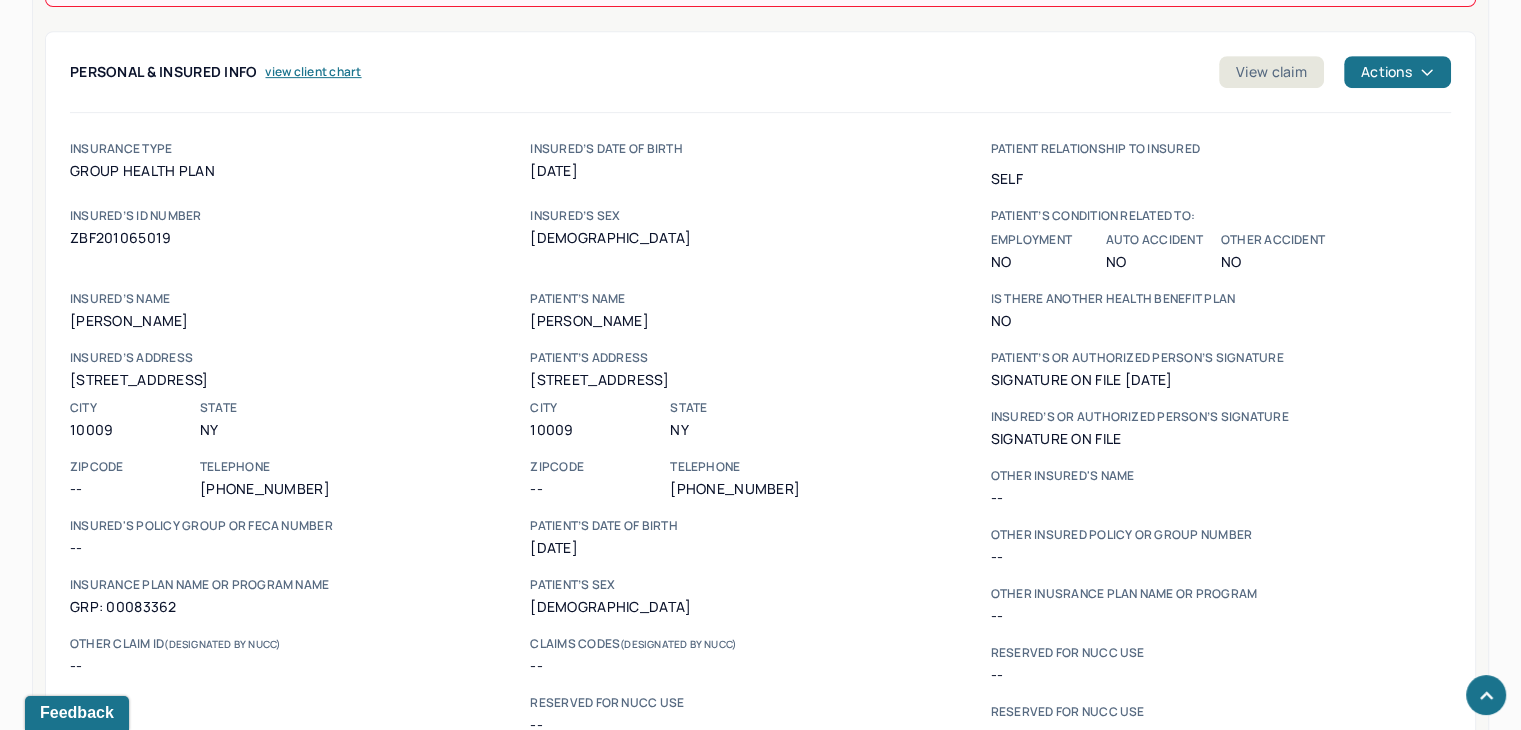 scroll, scrollTop: 650, scrollLeft: 0, axis: vertical 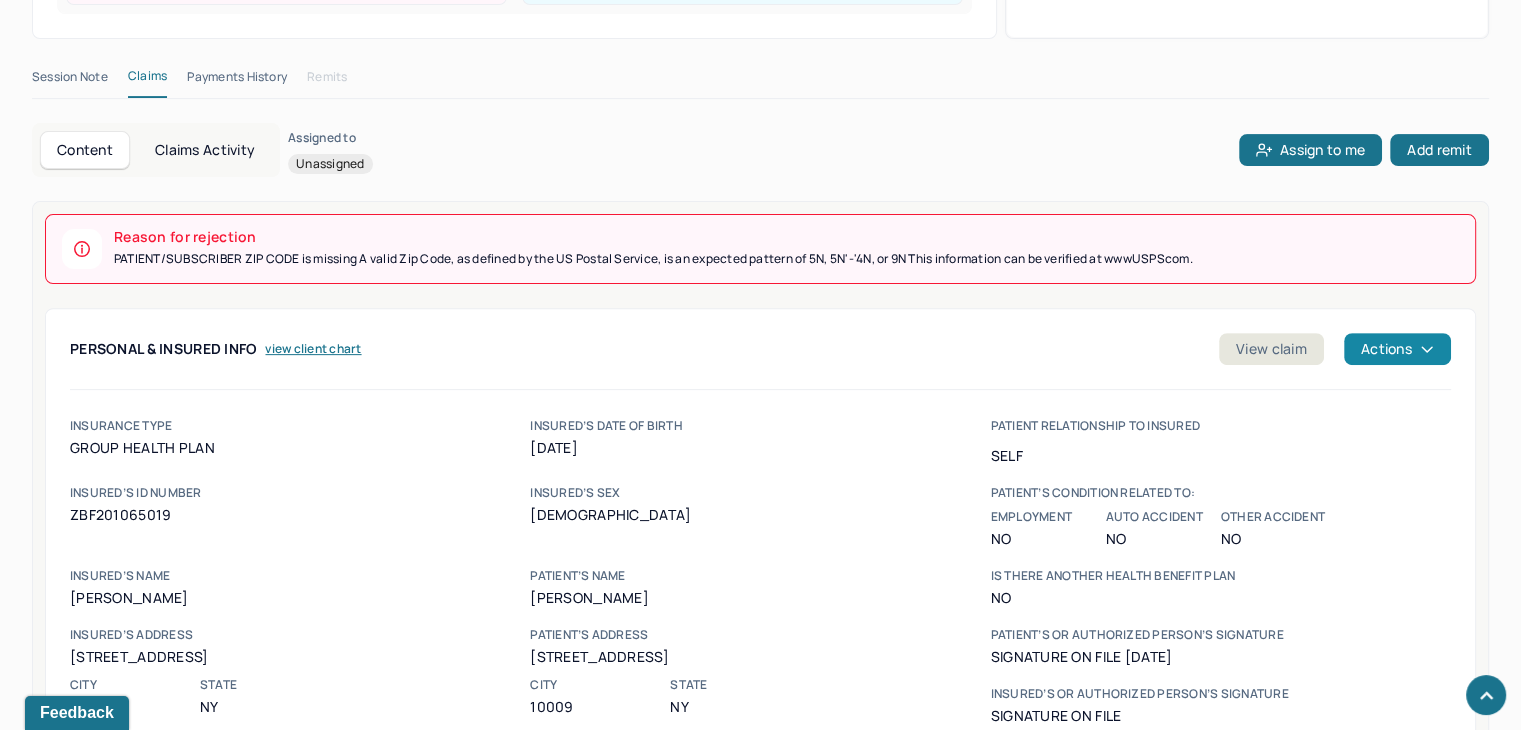 click on "Actions" at bounding box center (1397, 349) 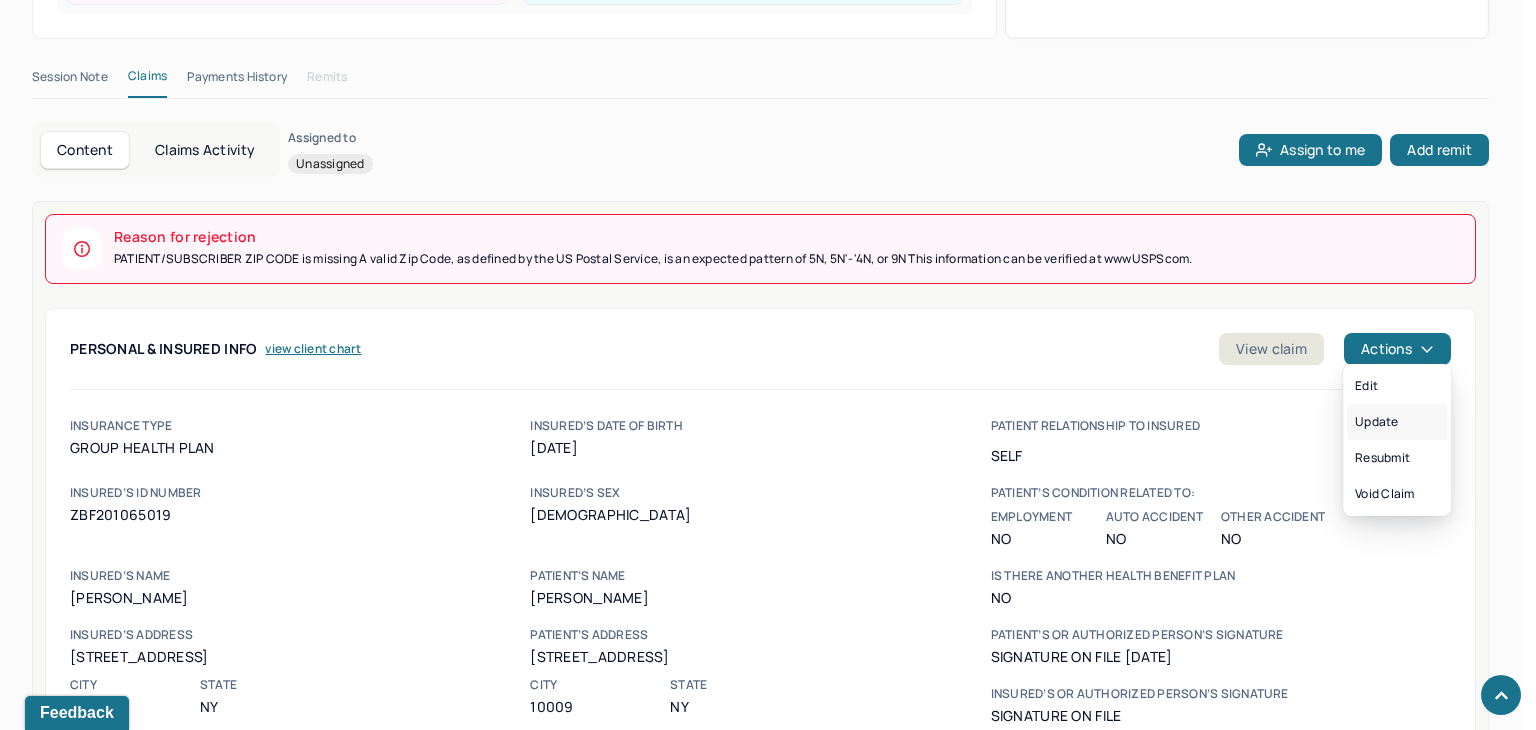 click on "Update" at bounding box center [1397, 422] 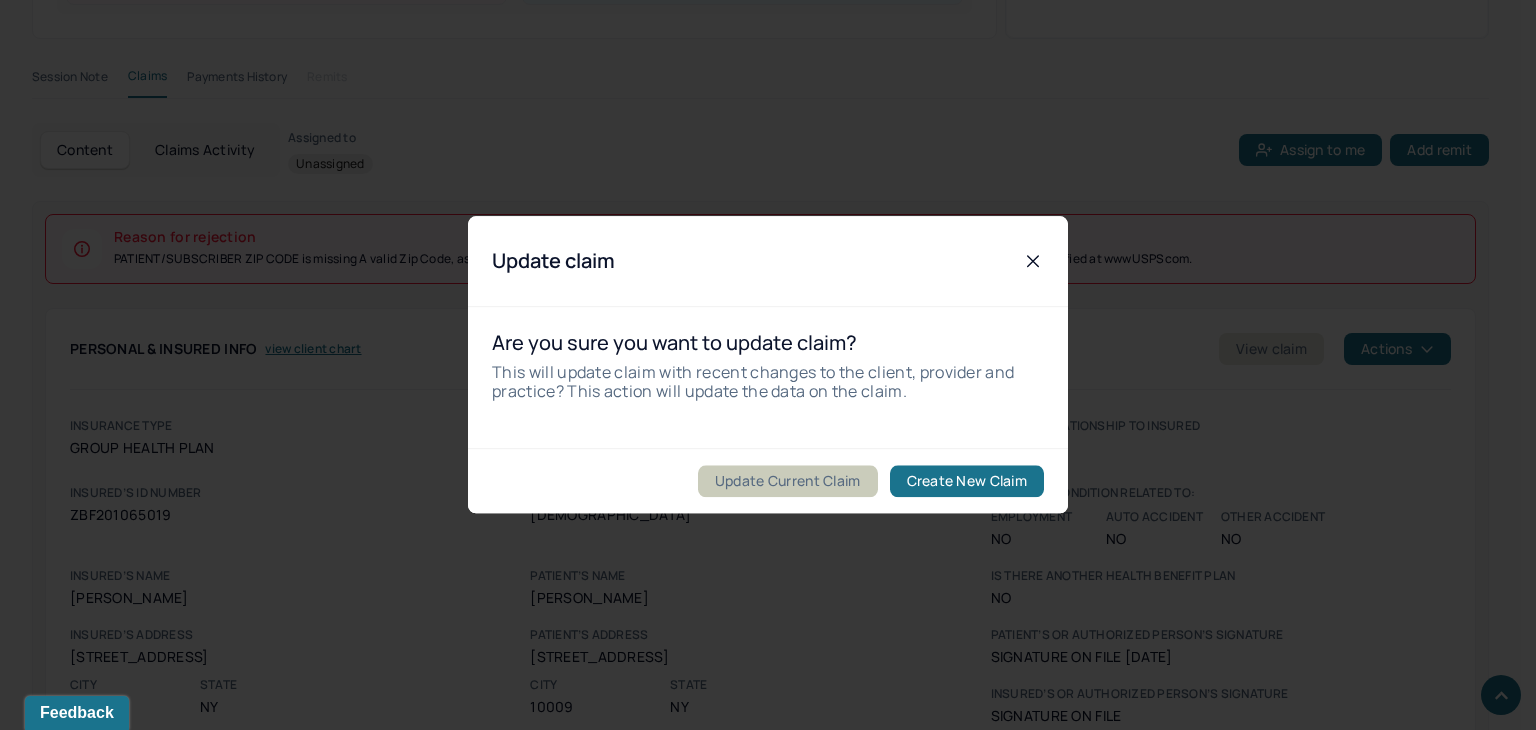 click on "Update Current Claim" at bounding box center [788, 482] 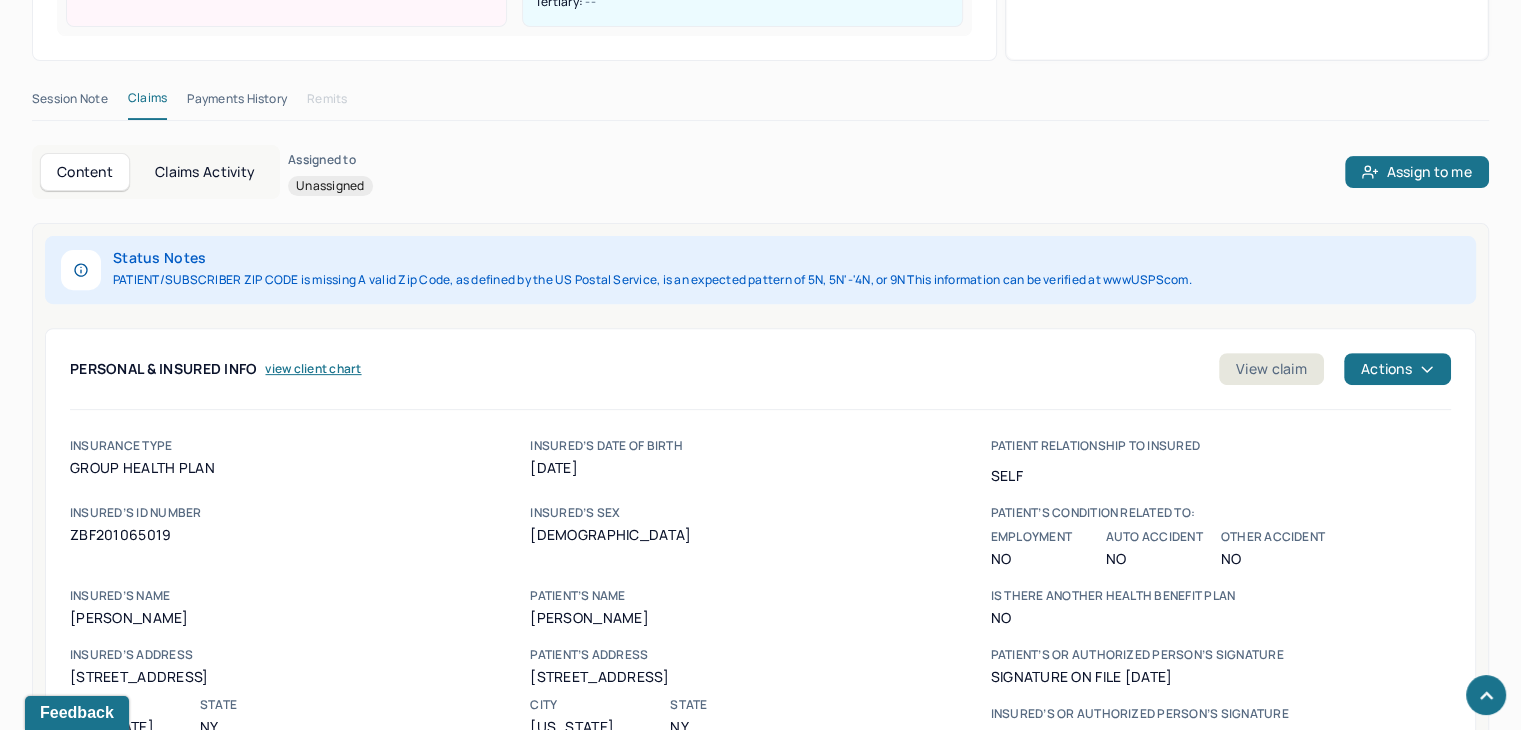 scroll, scrollTop: 650, scrollLeft: 0, axis: vertical 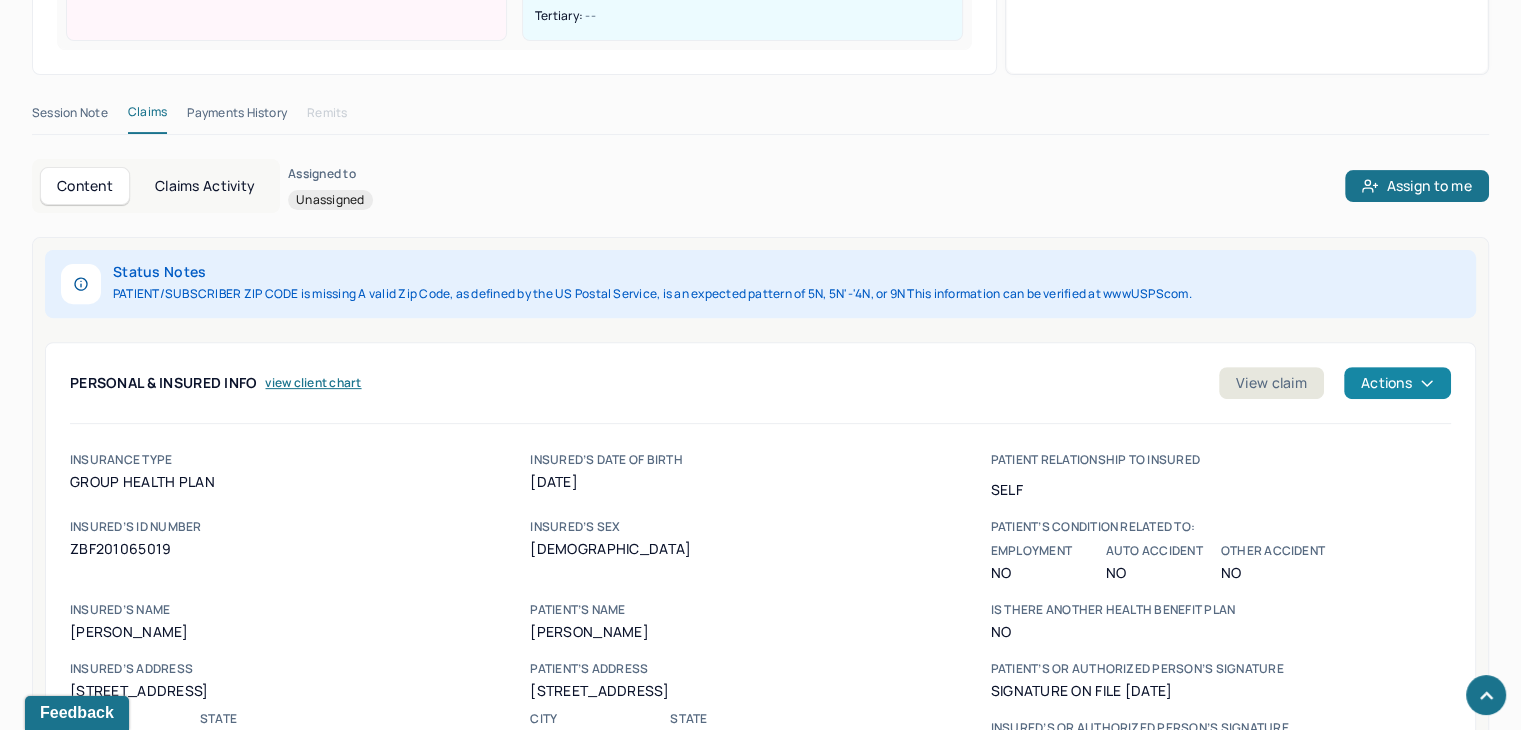 click on "Actions" at bounding box center (1397, 383) 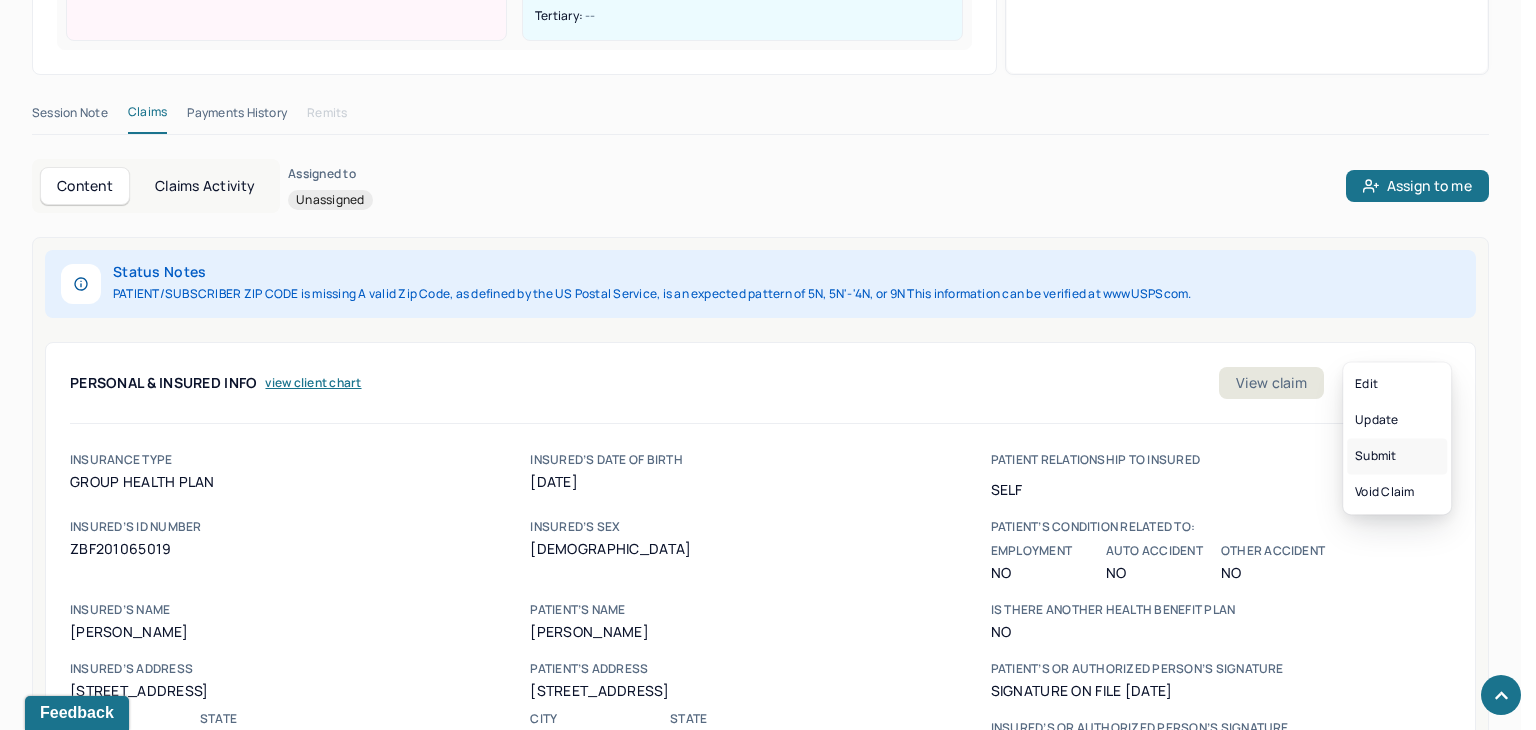 click on "Submit" at bounding box center [1397, 456] 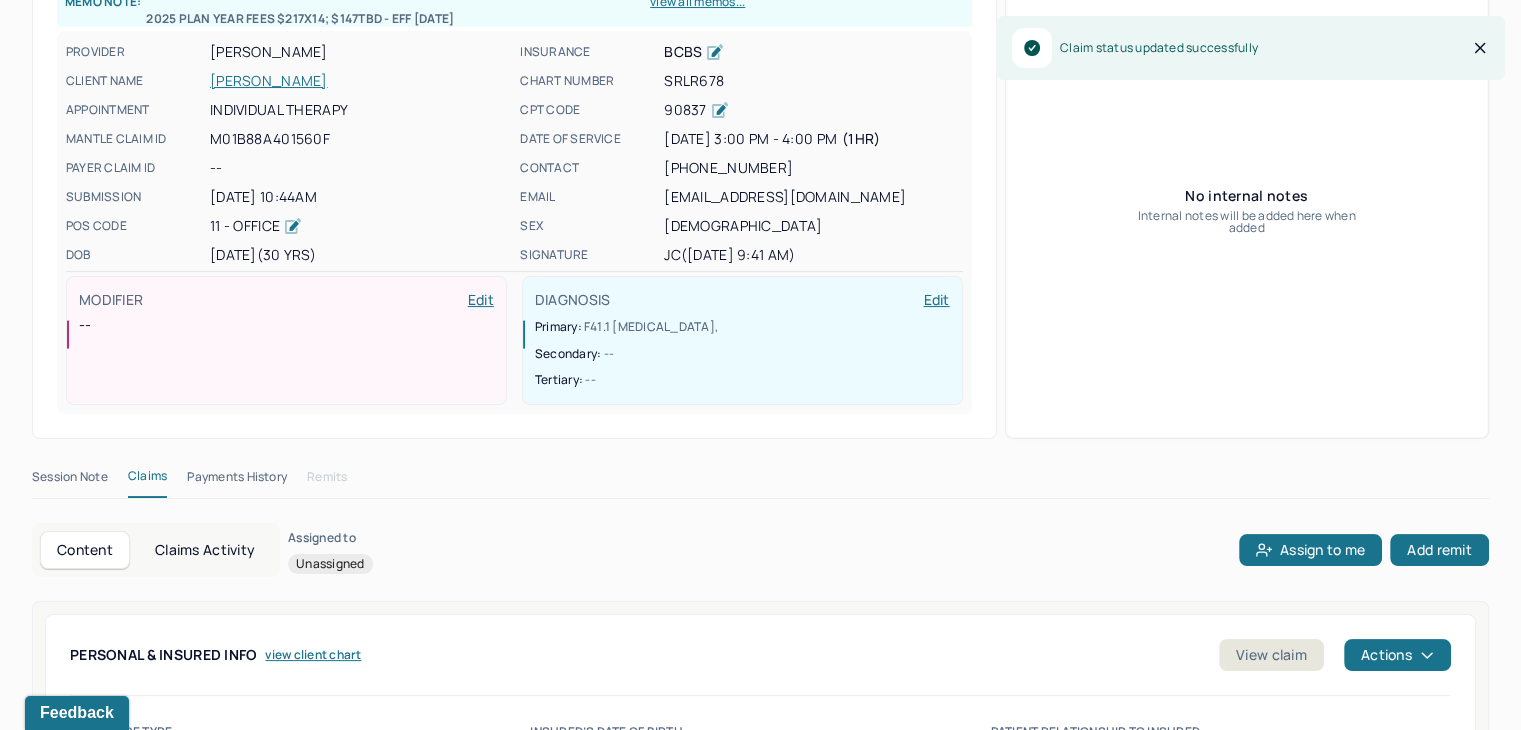 scroll, scrollTop: 0, scrollLeft: 0, axis: both 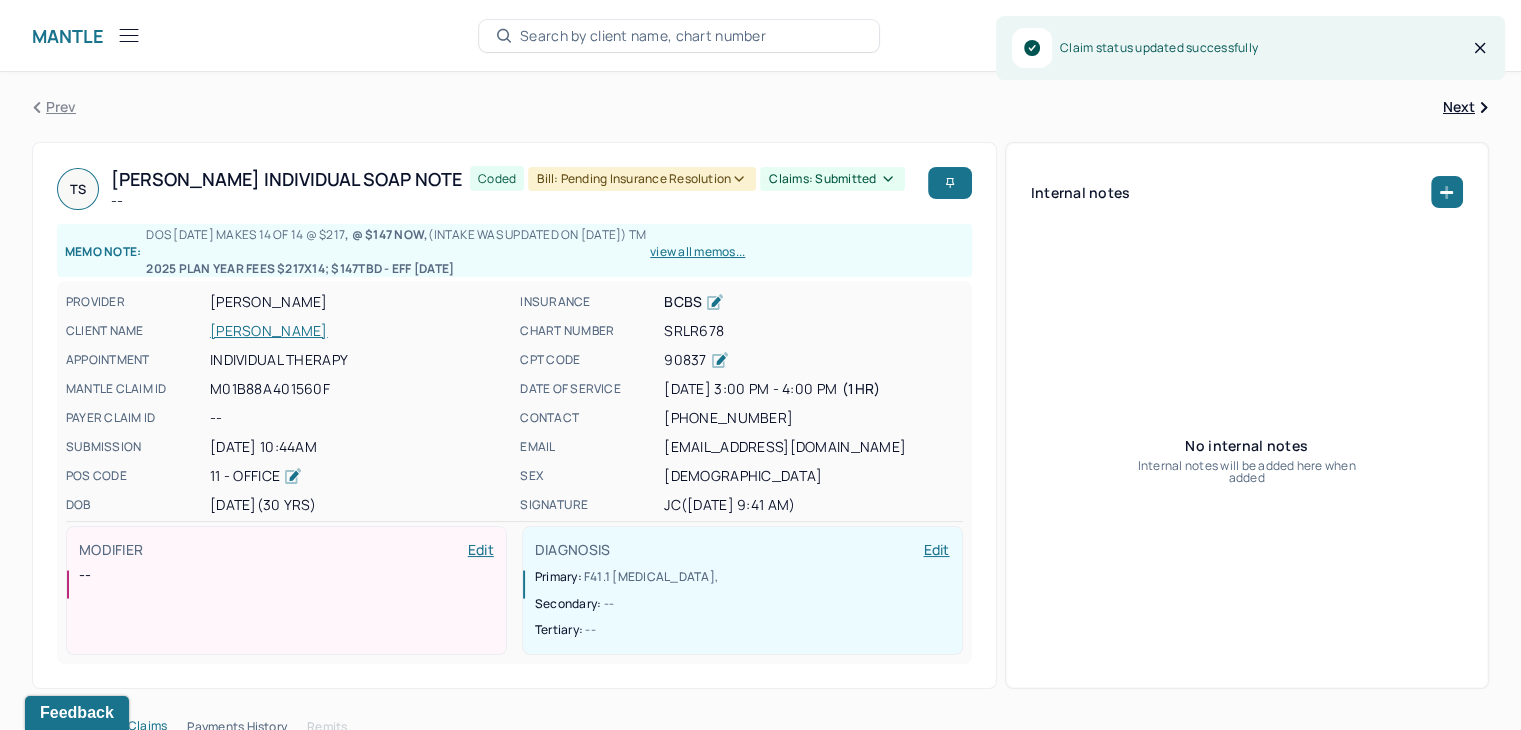 click on "[PERSON_NAME]" at bounding box center (359, 331) 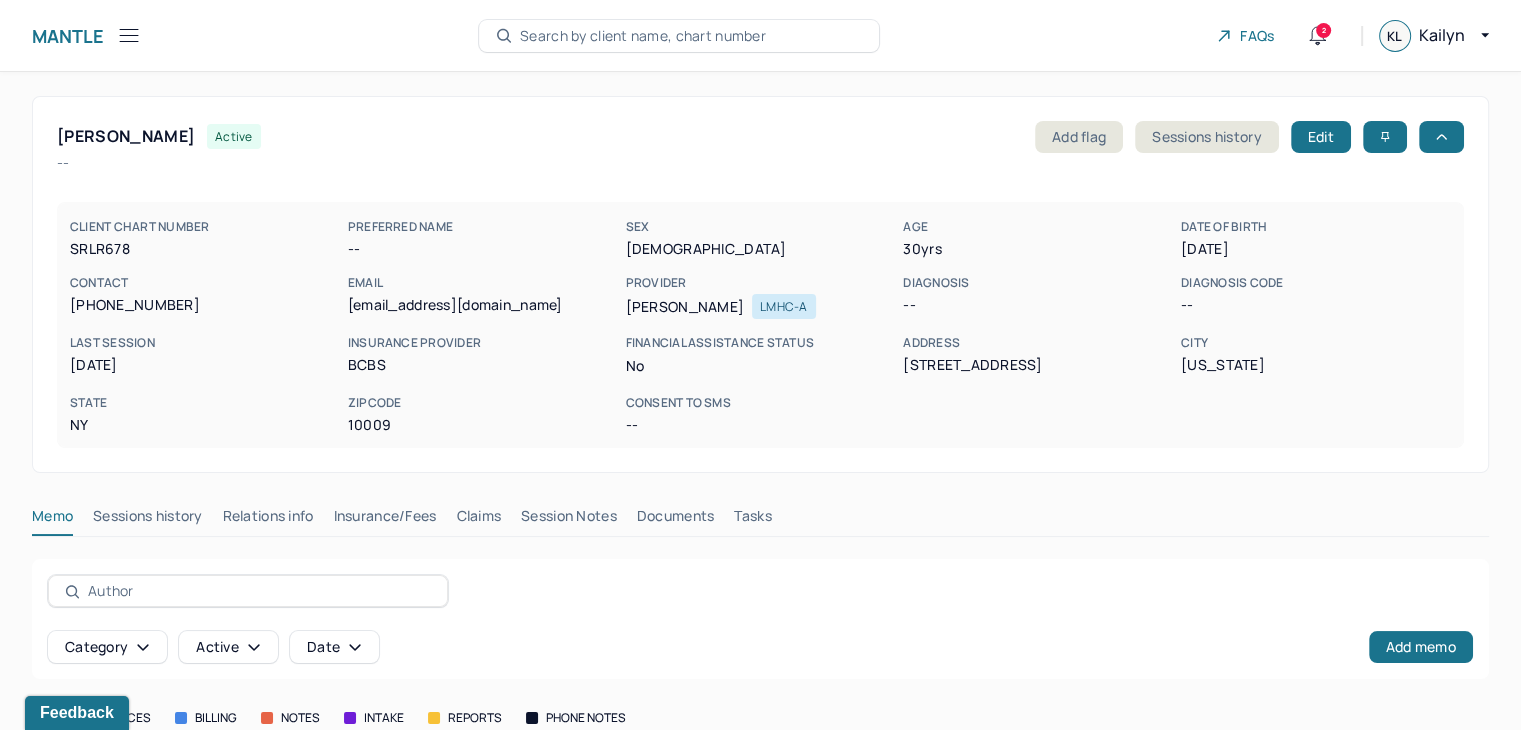 click on "Claims" at bounding box center [478, 520] 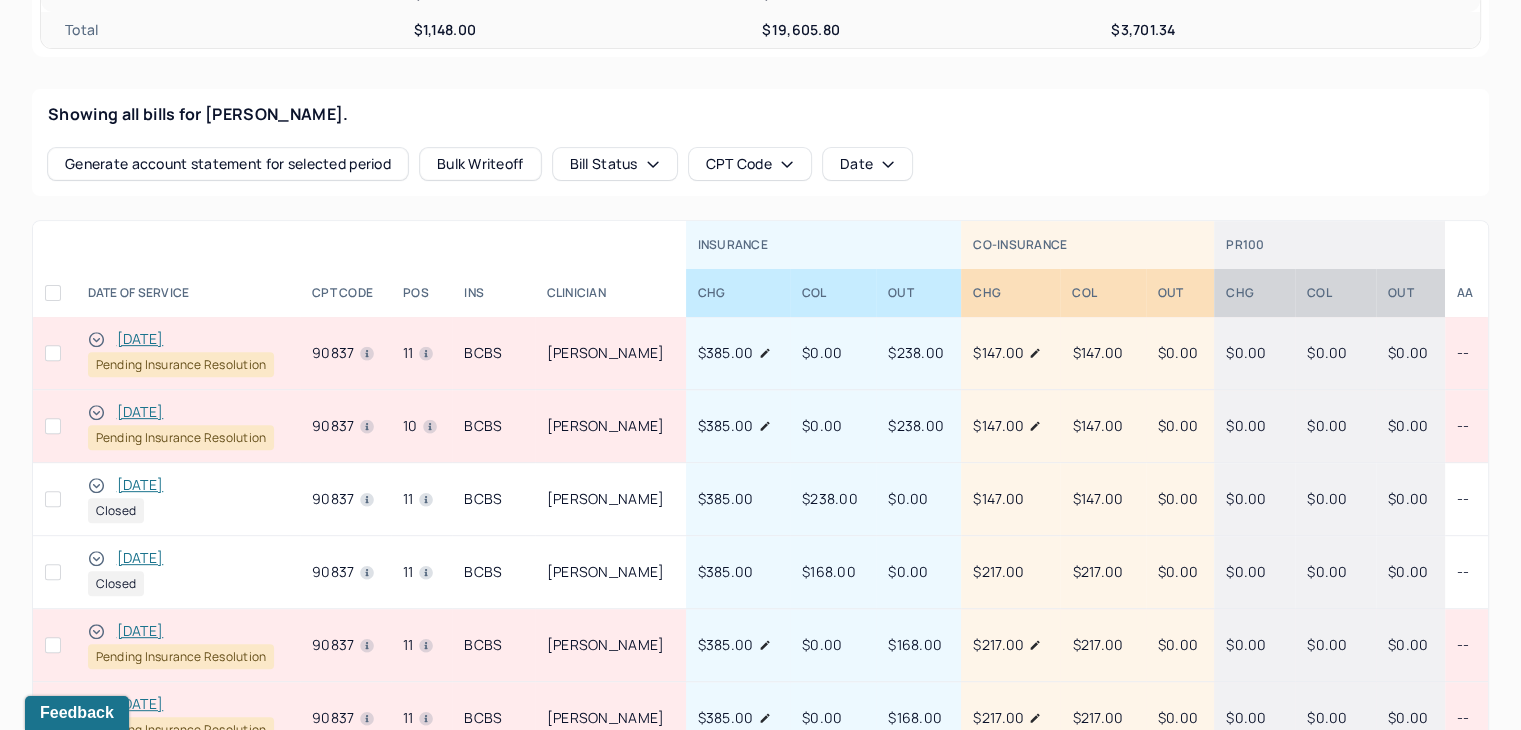 scroll, scrollTop: 900, scrollLeft: 0, axis: vertical 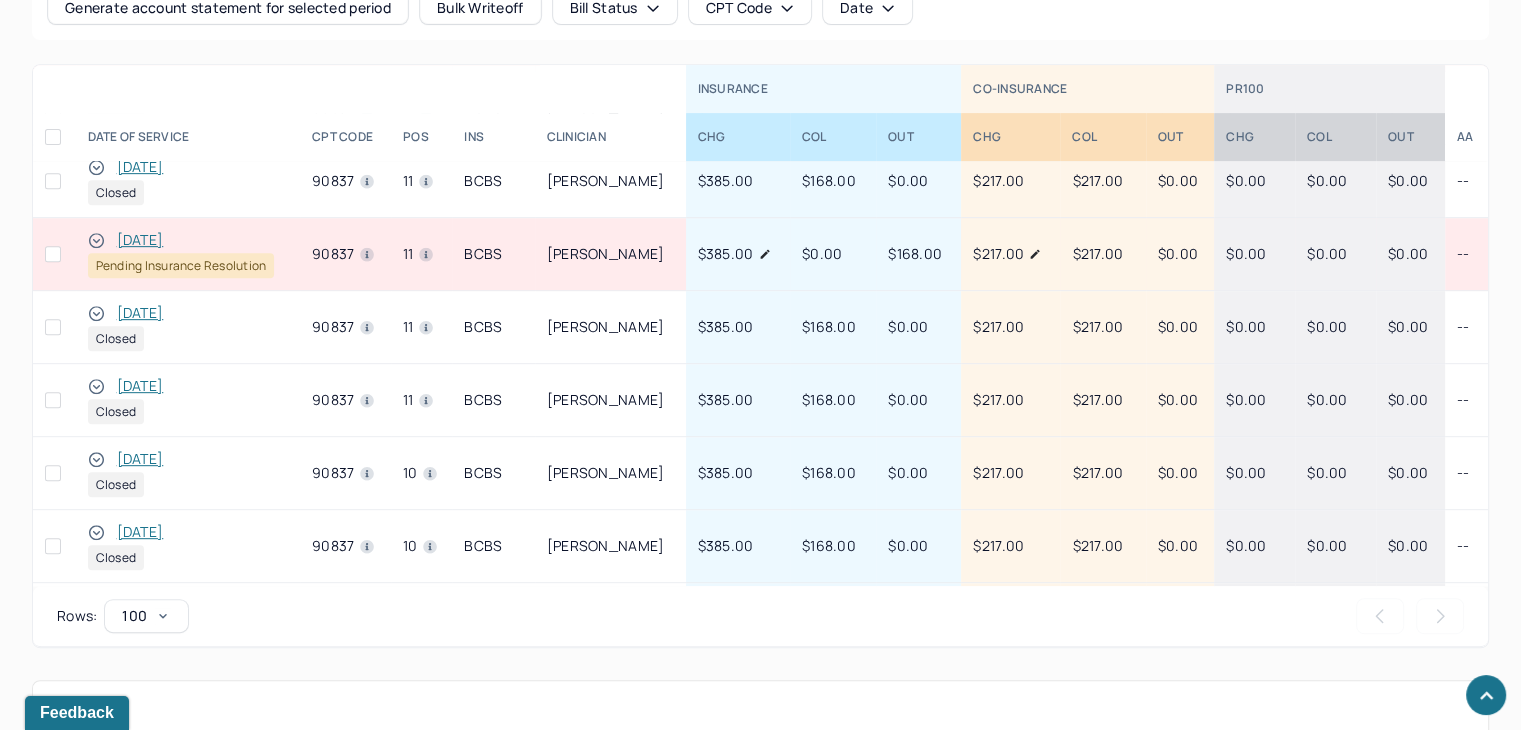 click on "[DATE]" at bounding box center [140, 240] 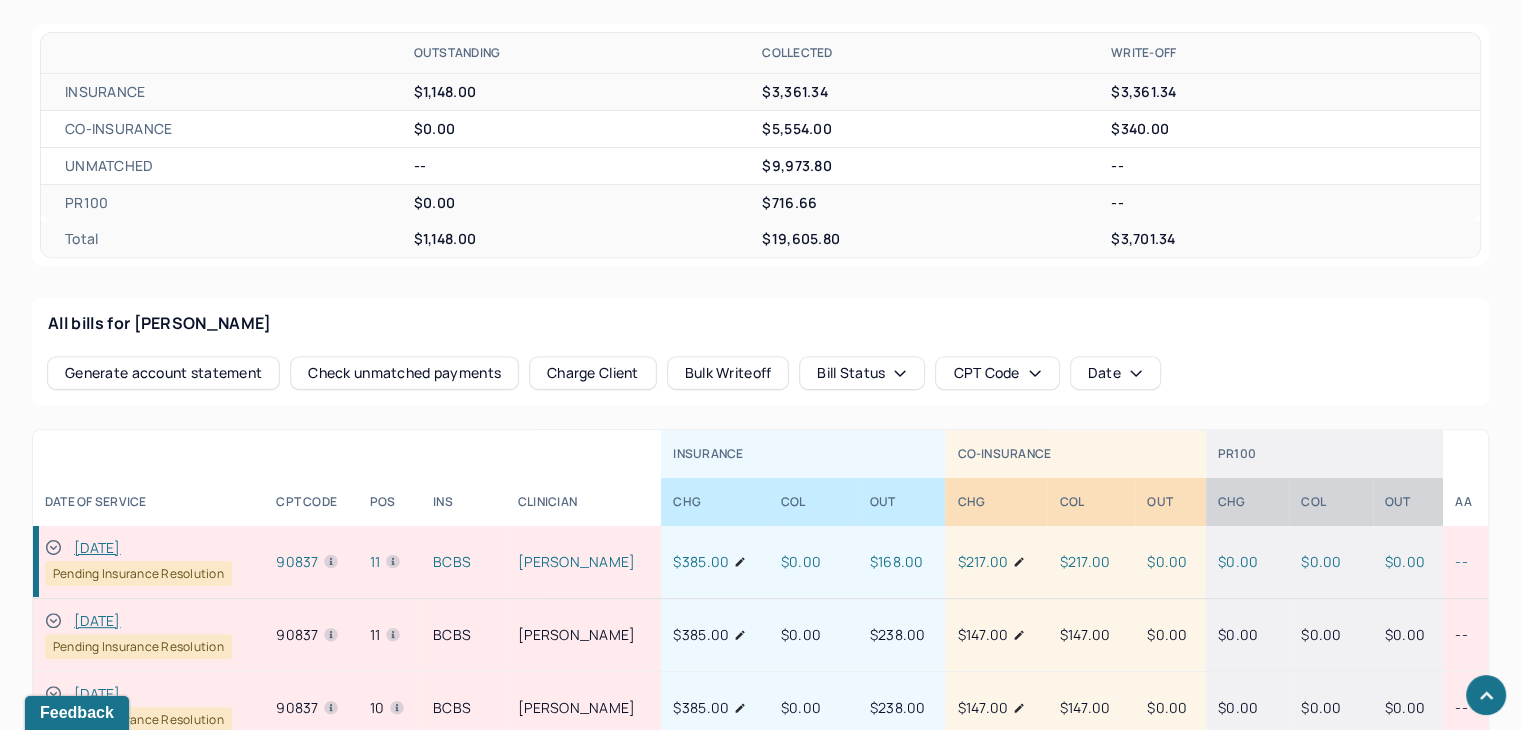 scroll, scrollTop: 500, scrollLeft: 0, axis: vertical 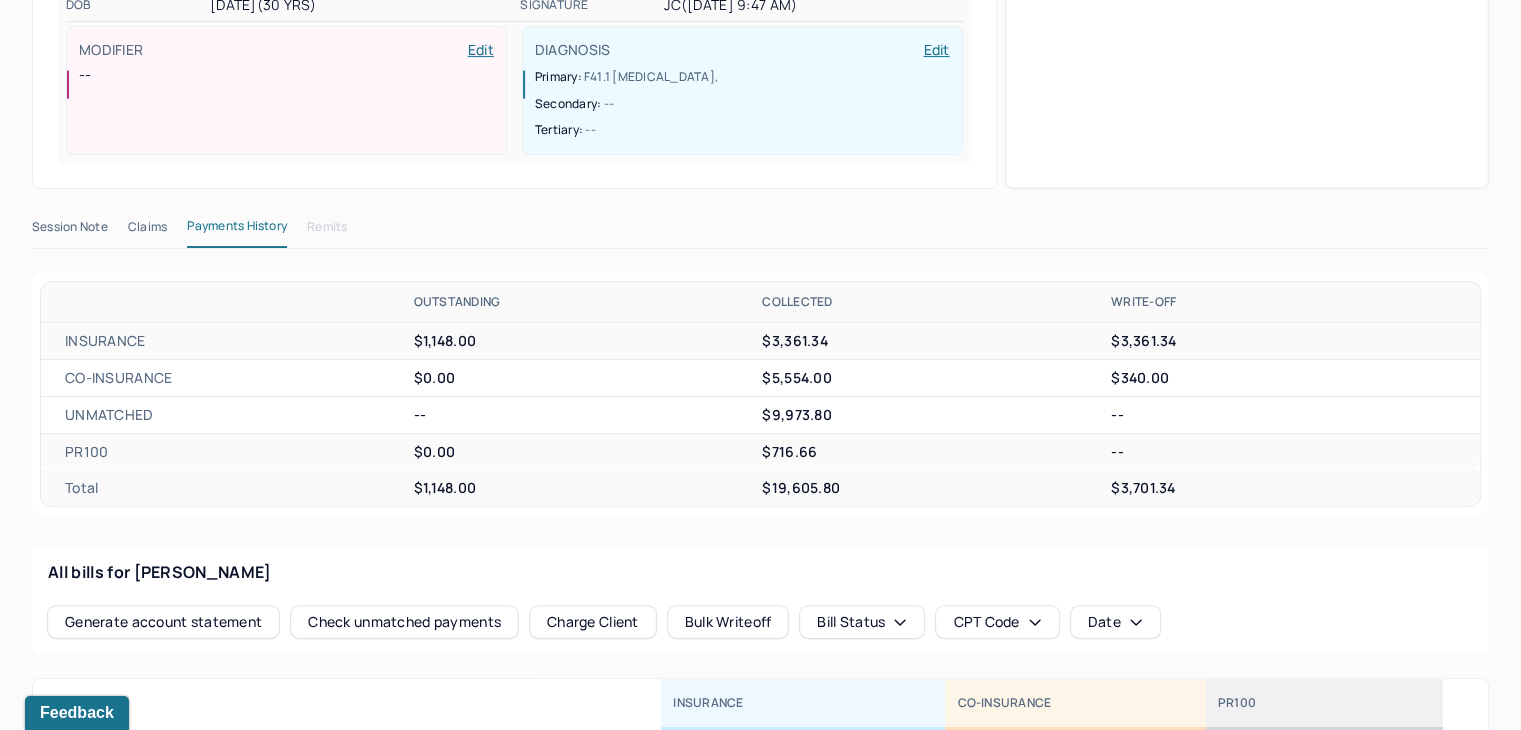 click on "Claims" at bounding box center (147, 231) 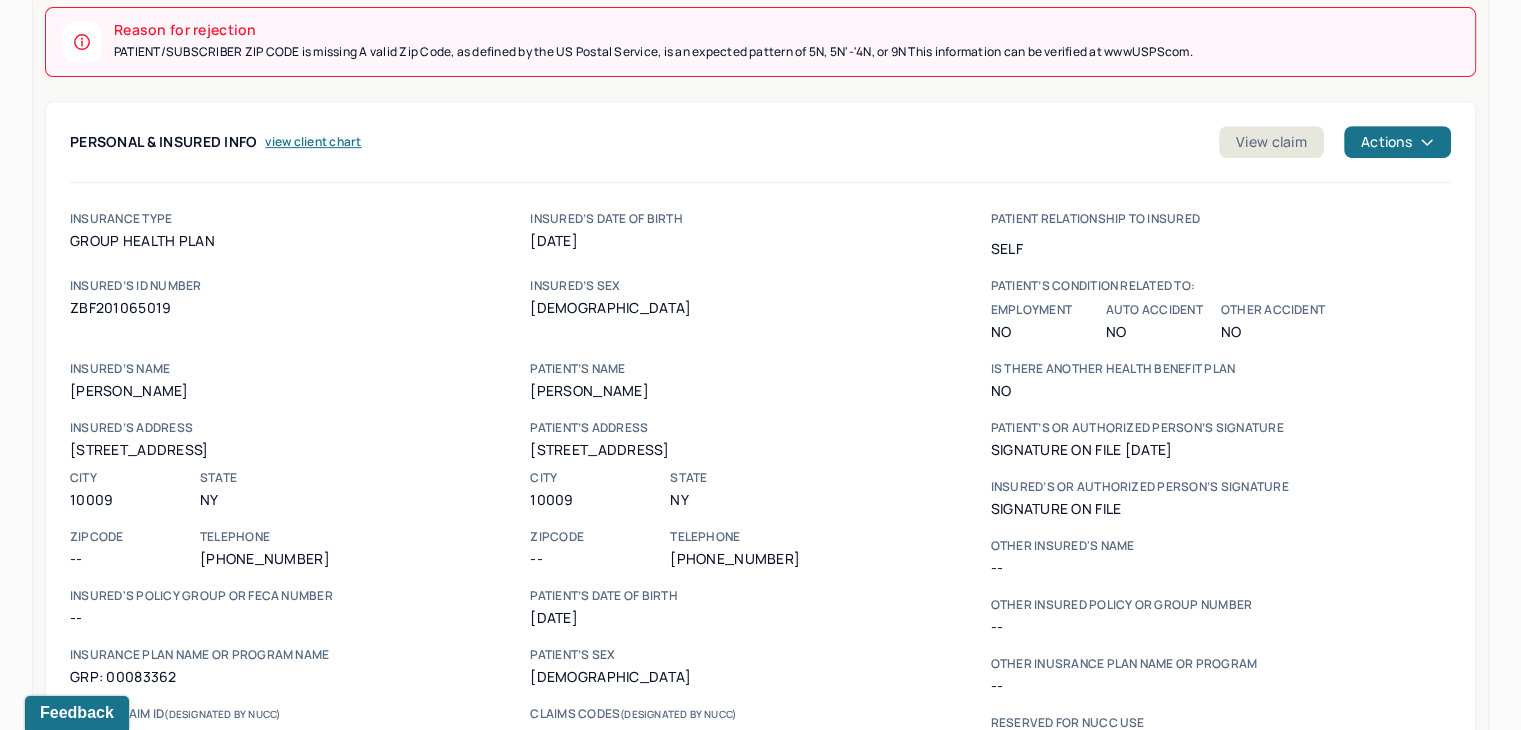 scroll, scrollTop: 600, scrollLeft: 0, axis: vertical 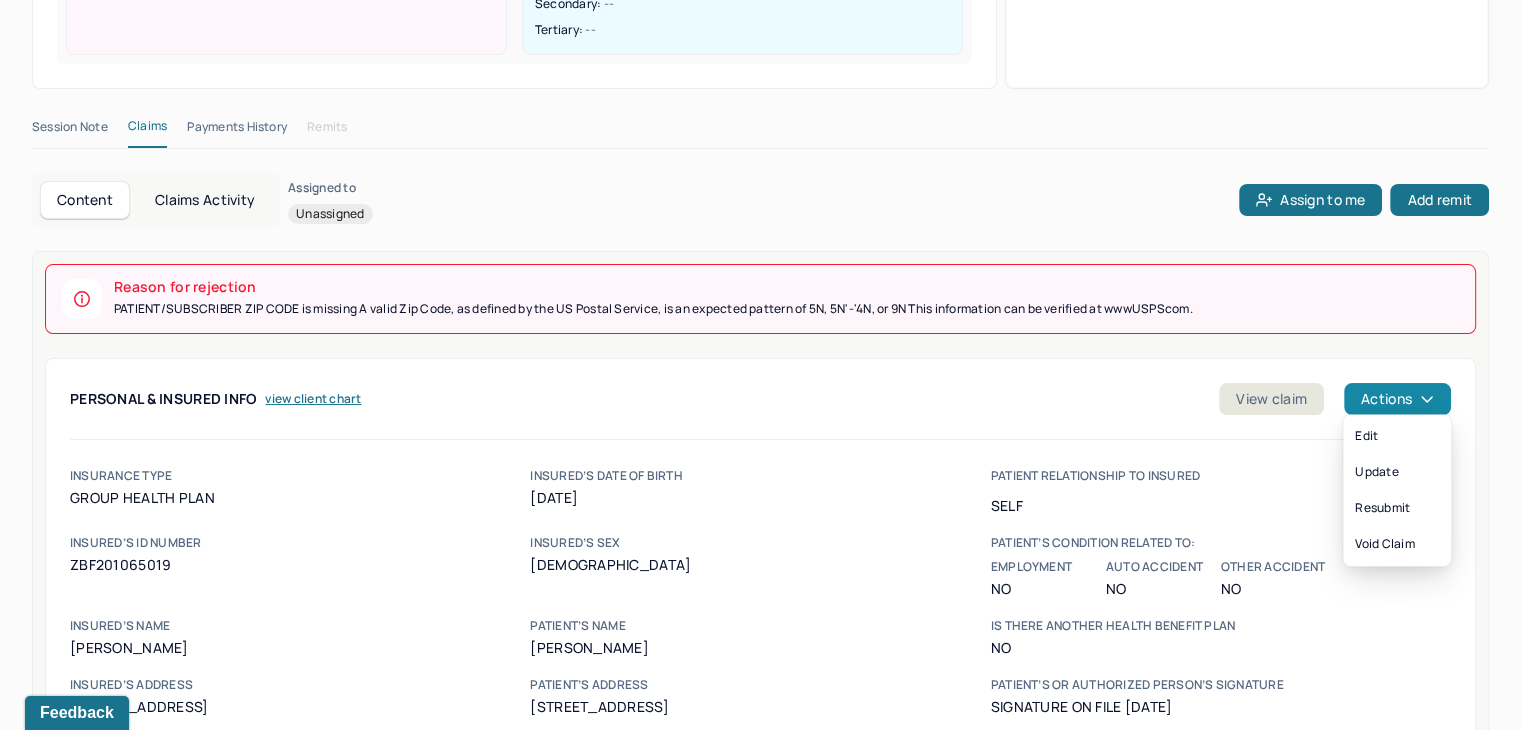 click on "Actions" at bounding box center [1397, 399] 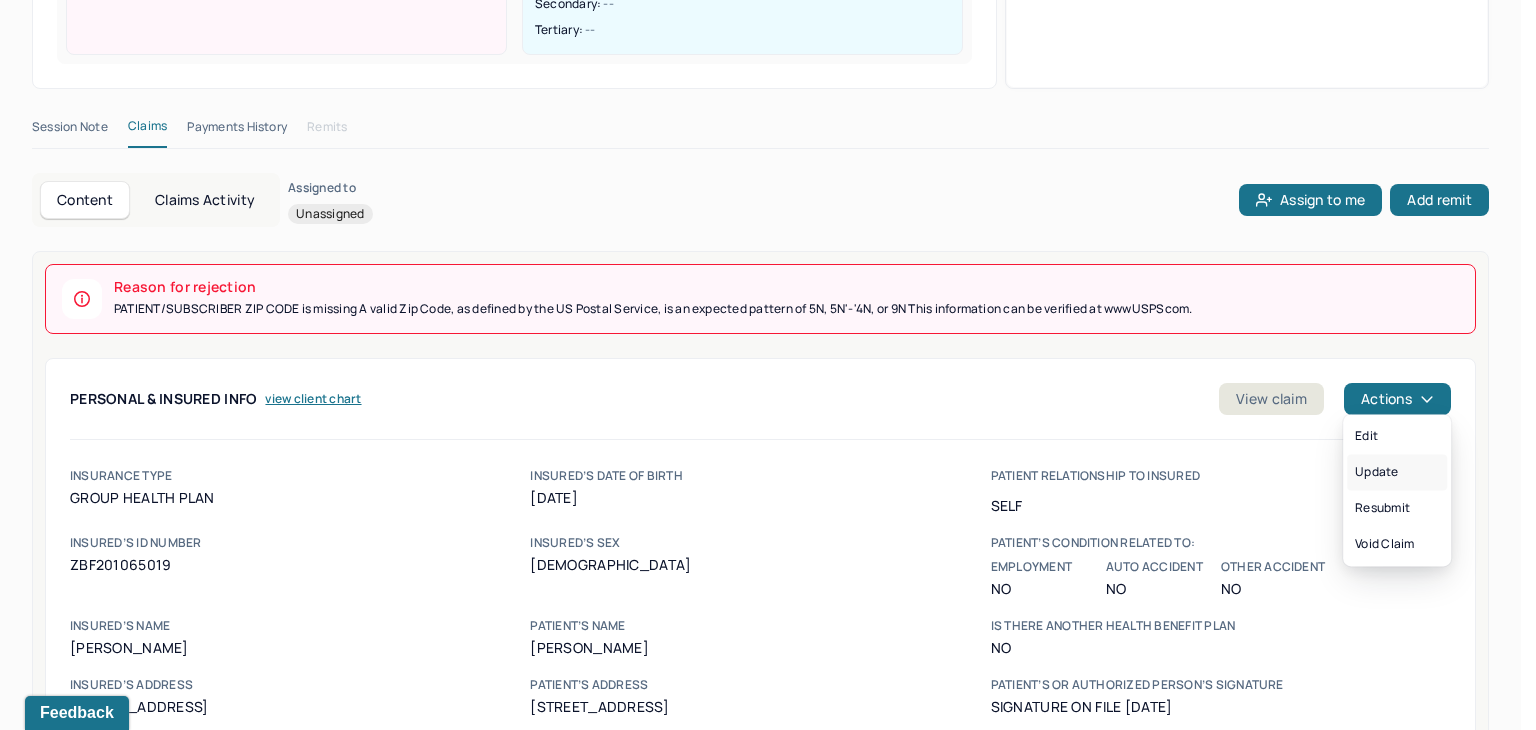click on "Update" at bounding box center [1397, 472] 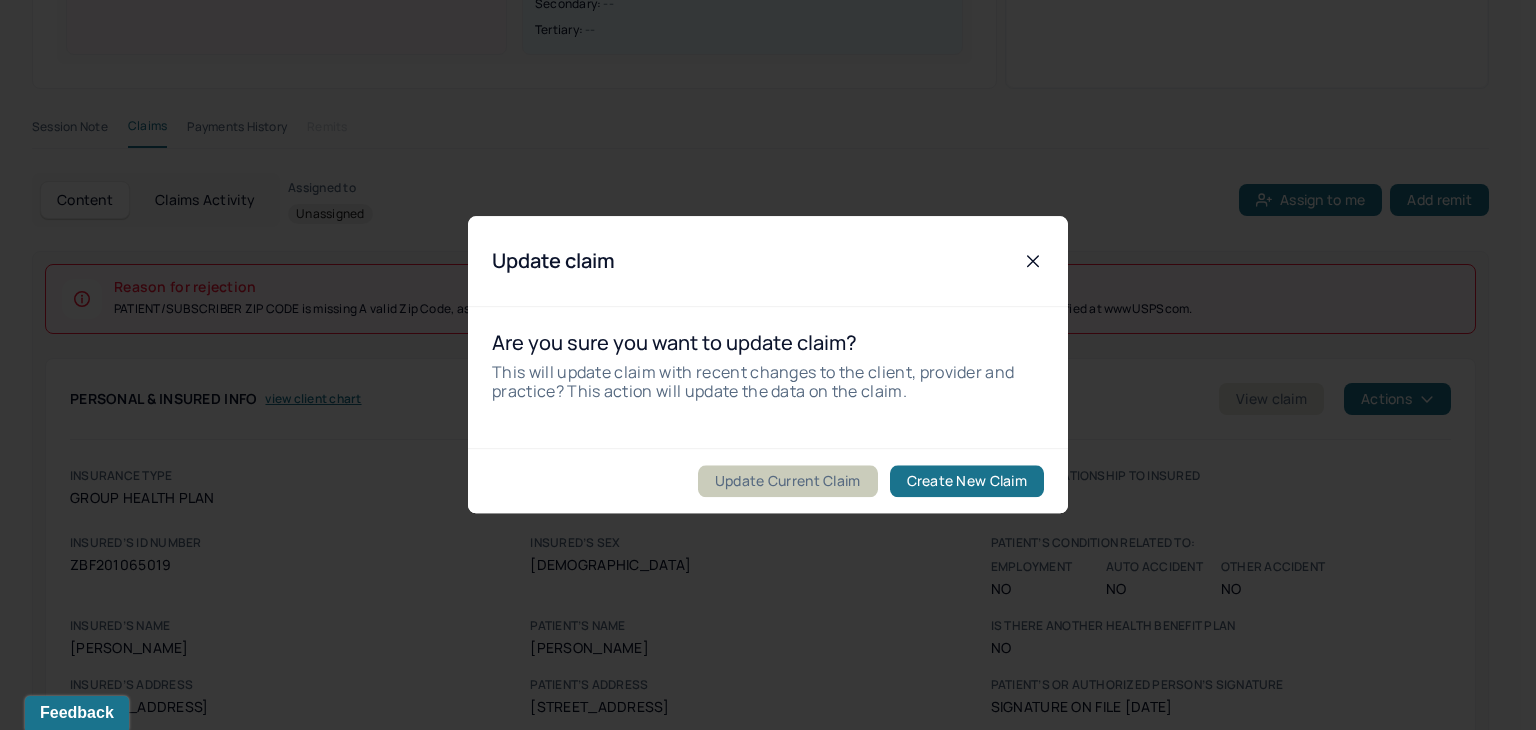 click on "Update Current Claim" at bounding box center [788, 482] 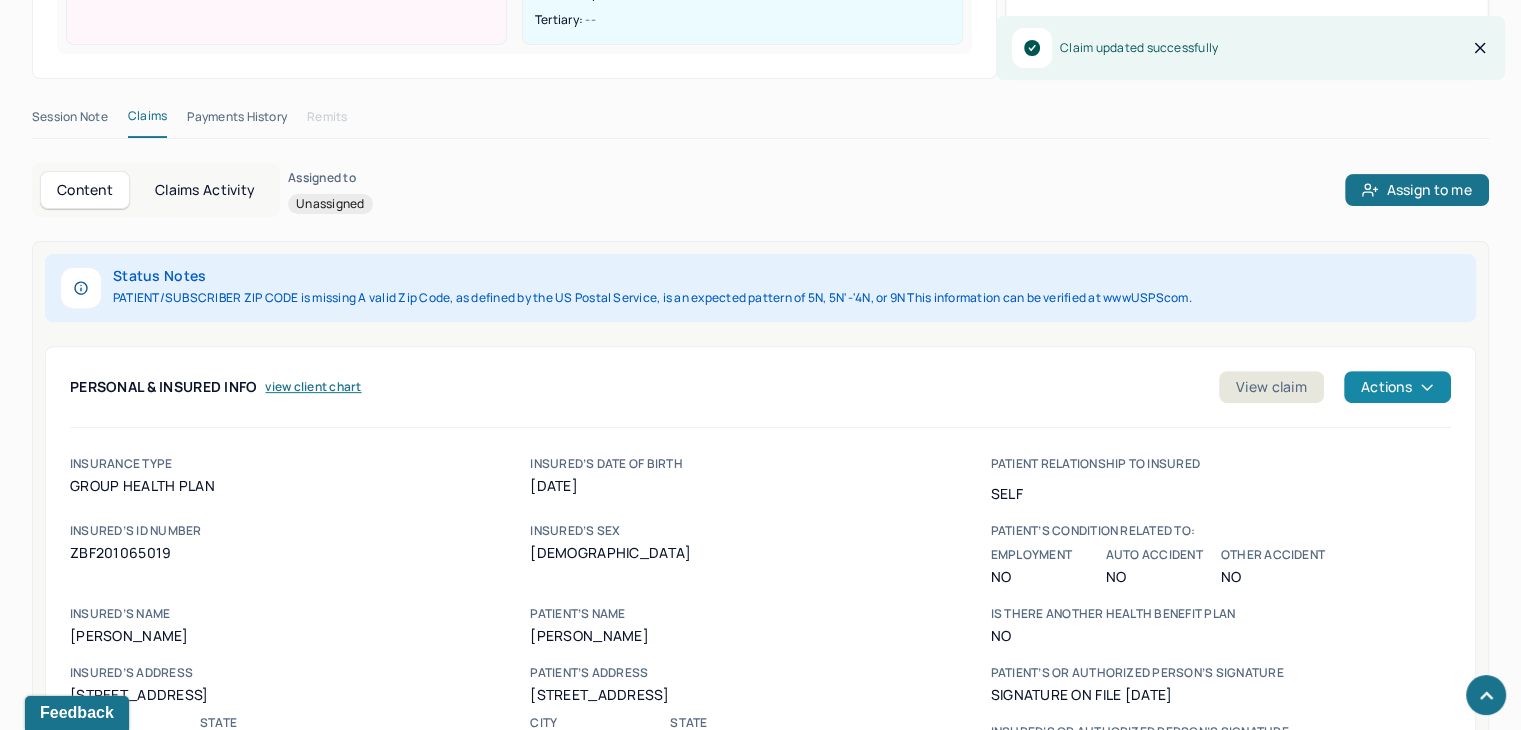 scroll, scrollTop: 600, scrollLeft: 0, axis: vertical 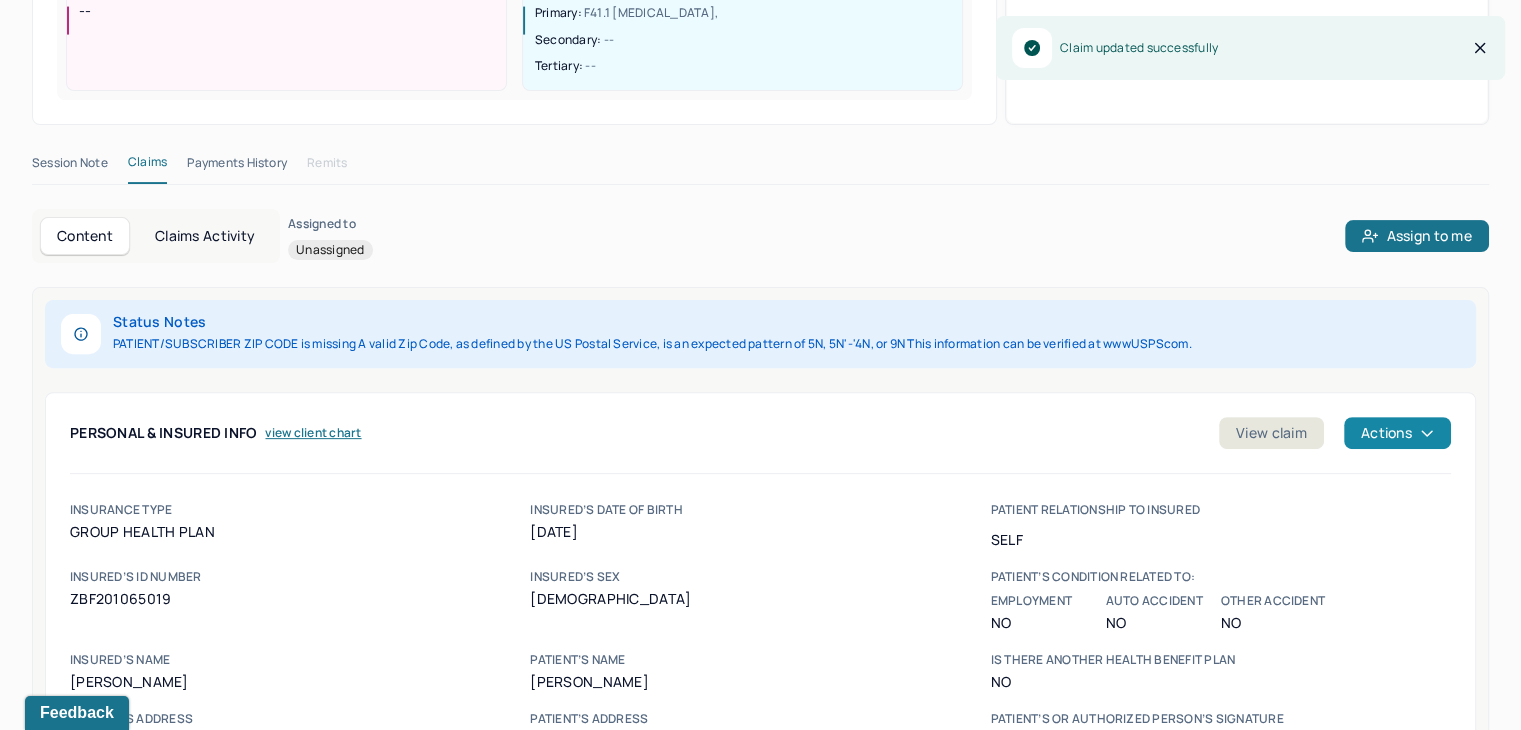 click on "Actions" at bounding box center [1397, 433] 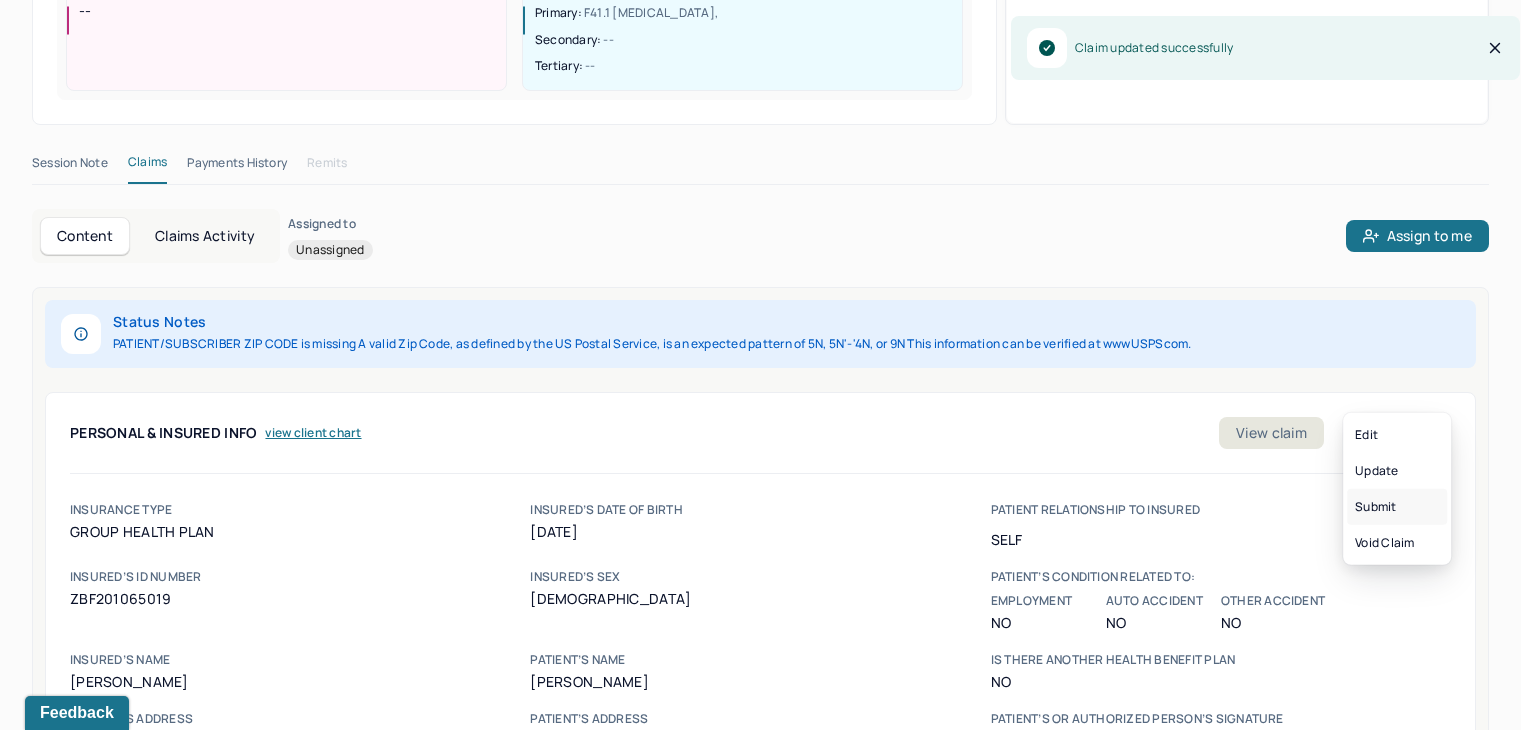 click on "Submit" at bounding box center [1397, 507] 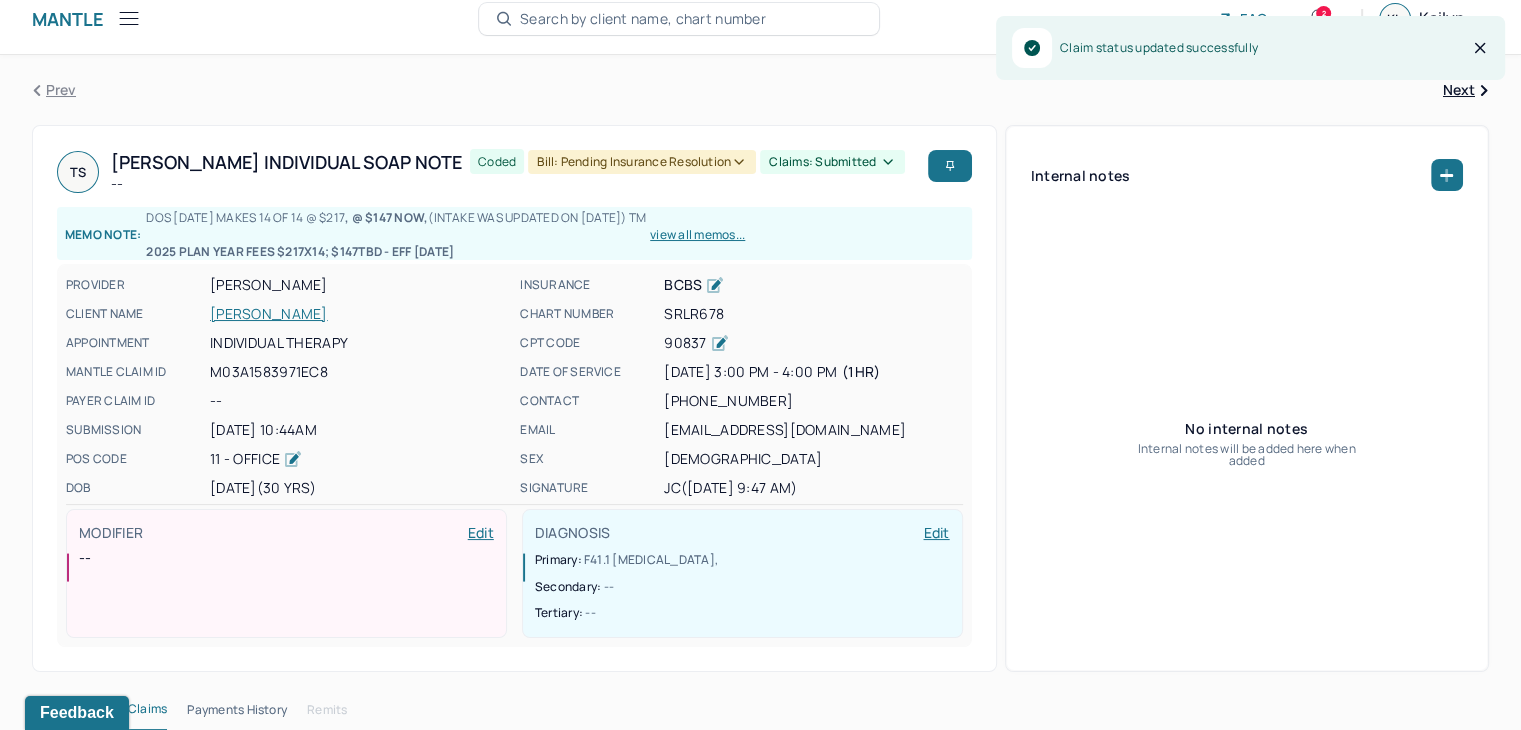 scroll, scrollTop: 0, scrollLeft: 0, axis: both 